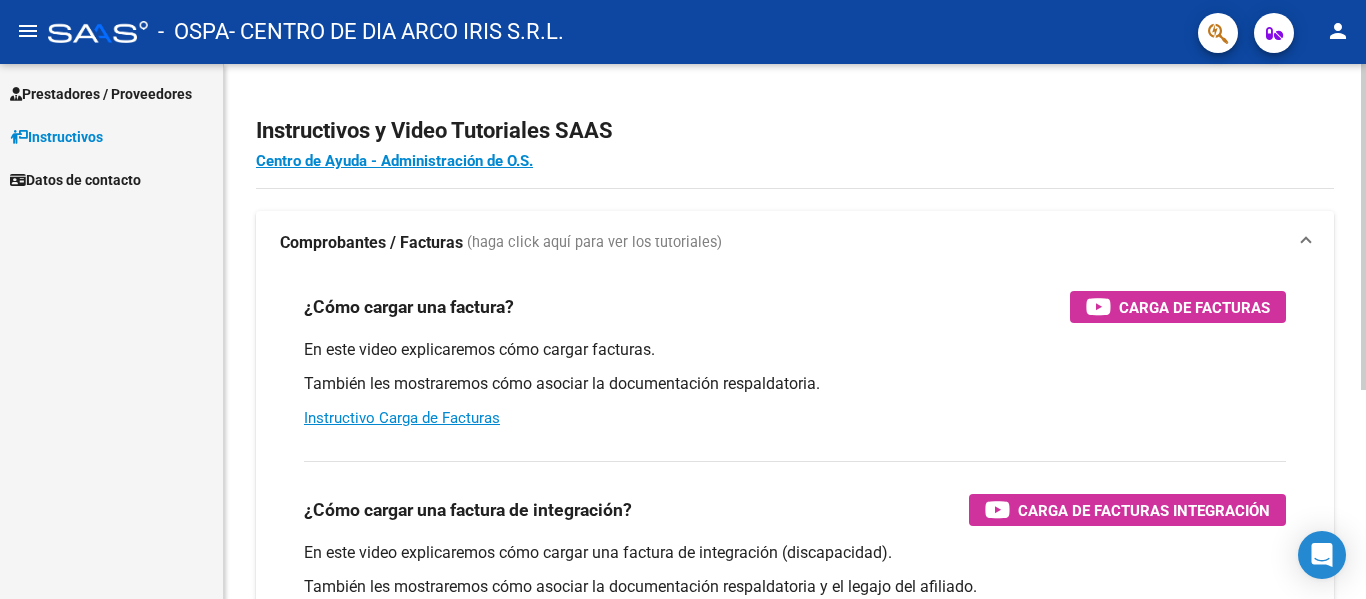 scroll, scrollTop: 0, scrollLeft: 0, axis: both 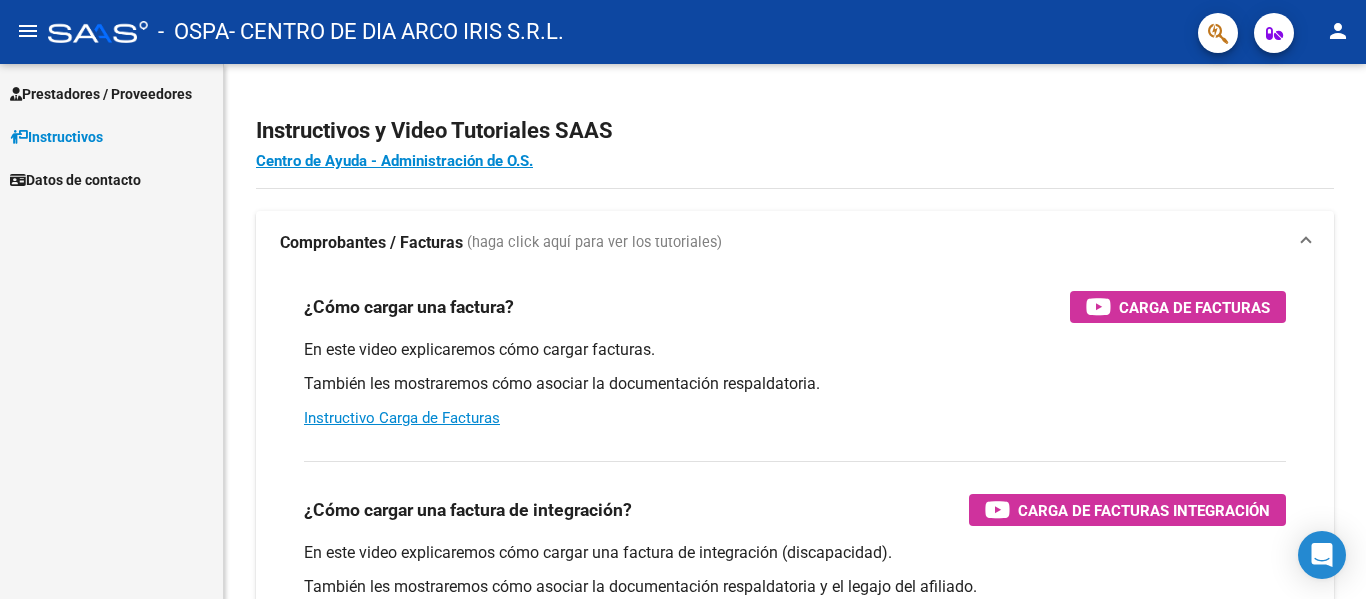 click on "Prestadores / Proveedores" at bounding box center [101, 94] 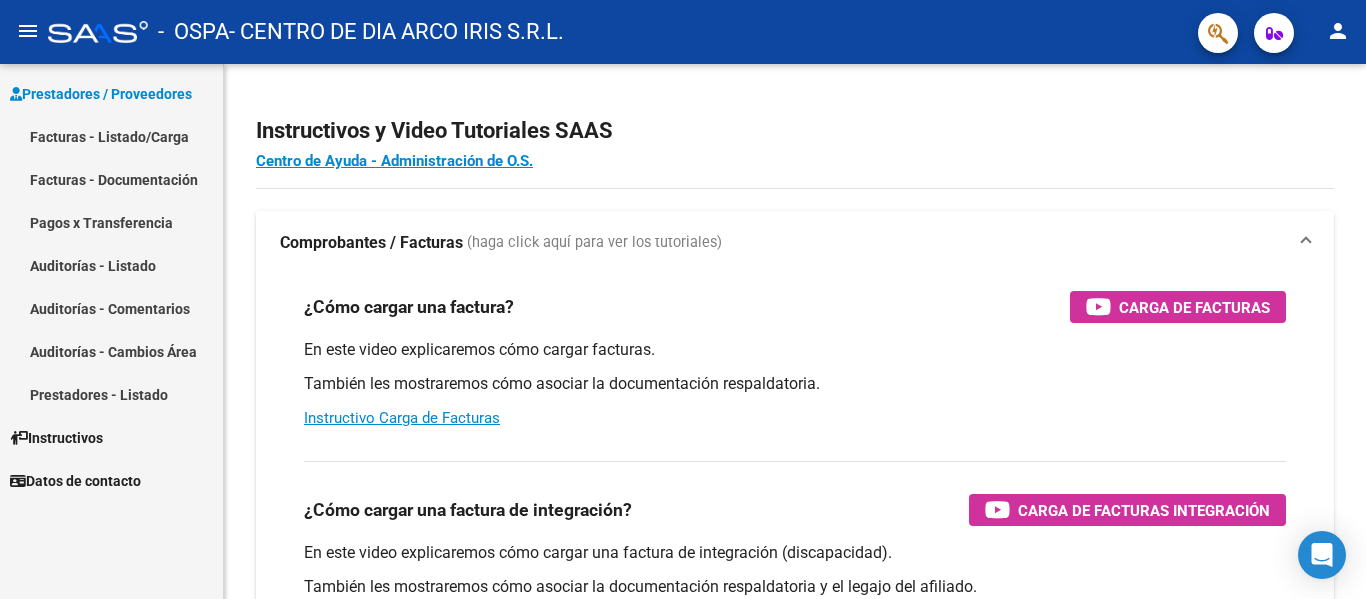 click on "Facturas - Listado/Carga" at bounding box center (111, 136) 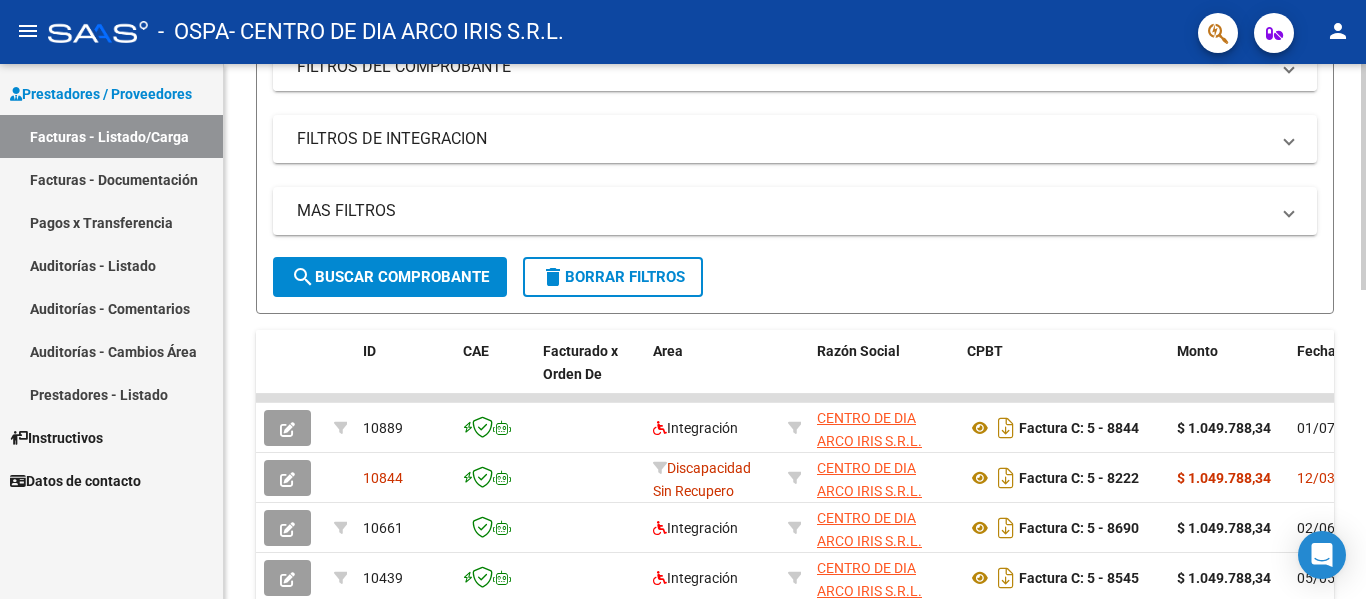 scroll, scrollTop: 300, scrollLeft: 0, axis: vertical 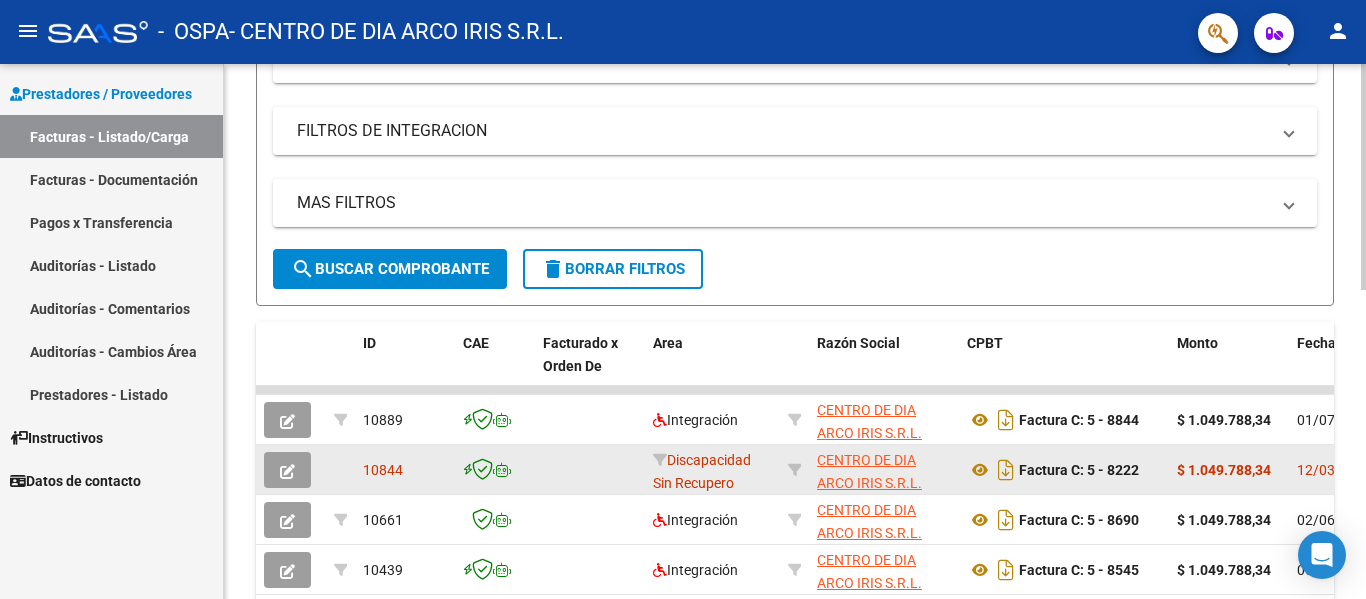 click on "Factura C: 5 - 8222" 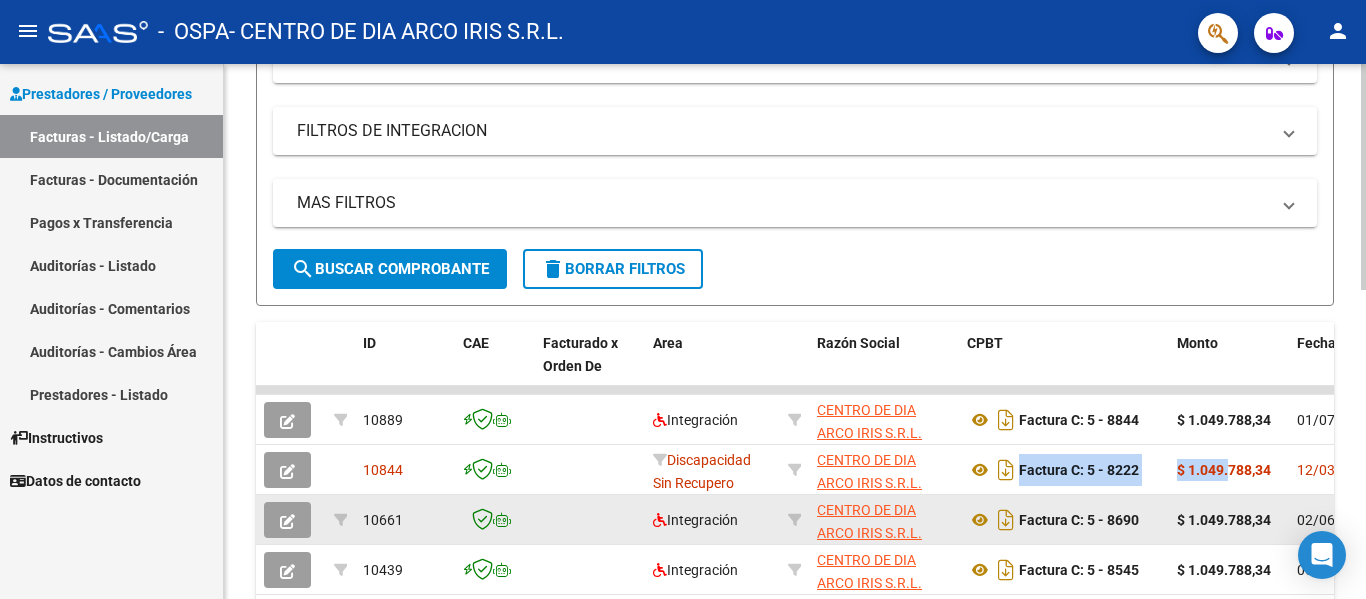 drag, startPoint x: 1230, startPoint y: 476, endPoint x: 1023, endPoint y: 506, distance: 209.16261 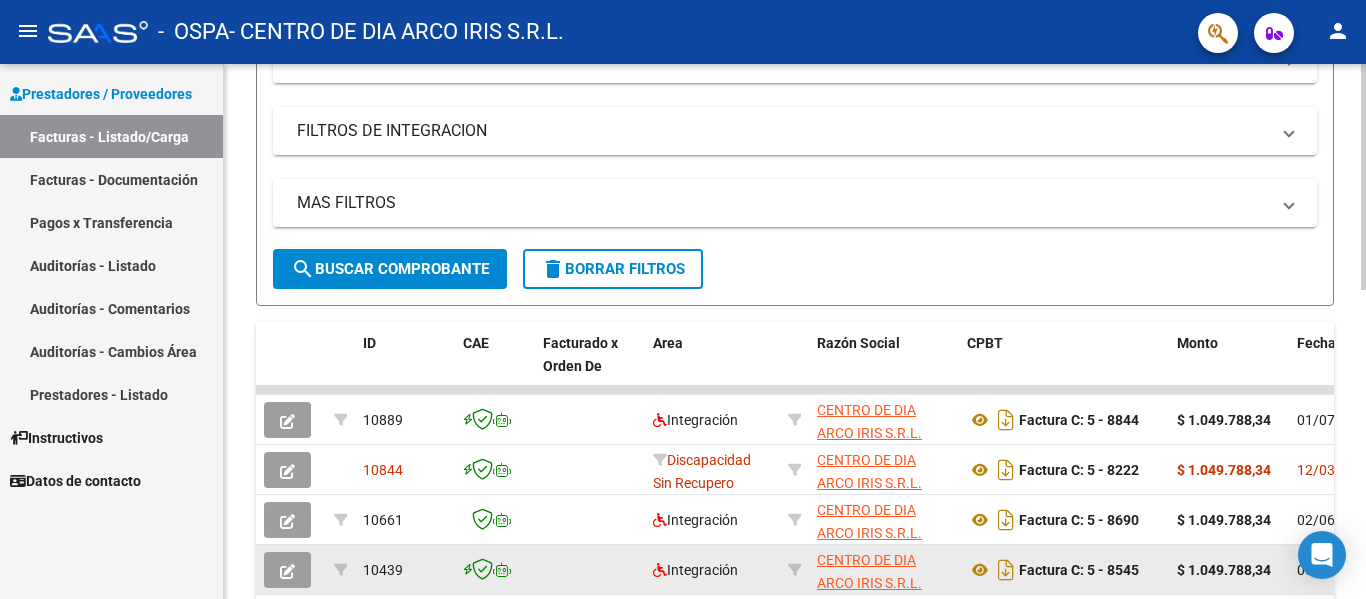 click on "$ 1.049.788,34" 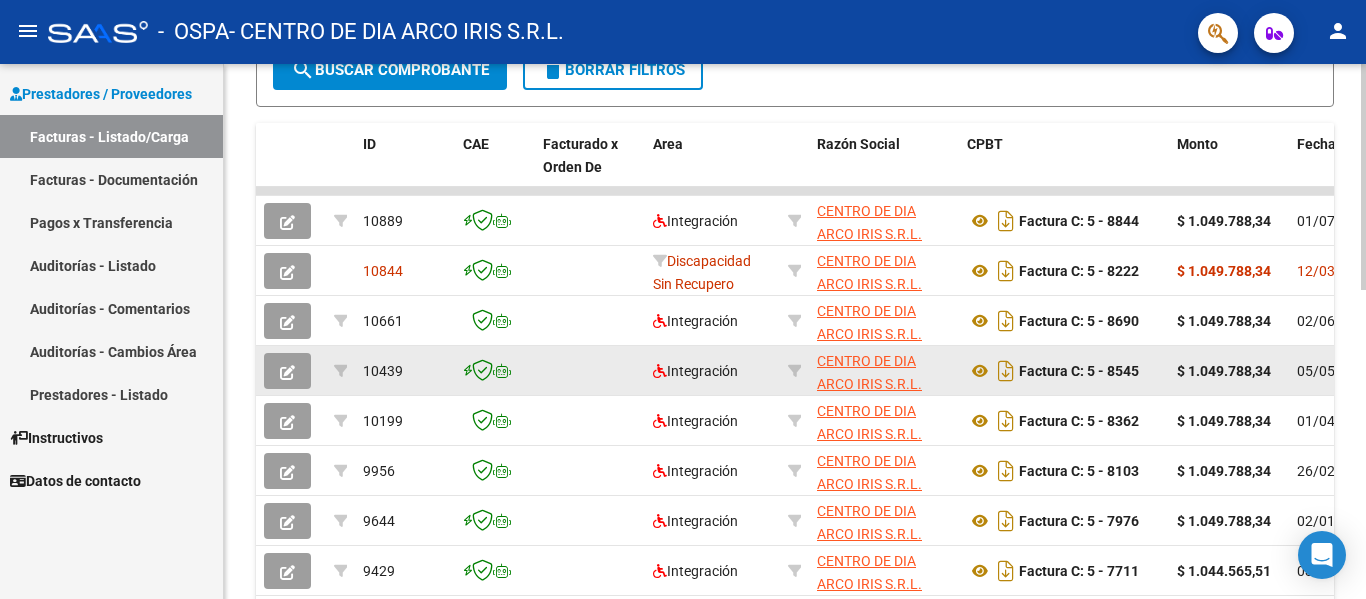 scroll, scrollTop: 500, scrollLeft: 0, axis: vertical 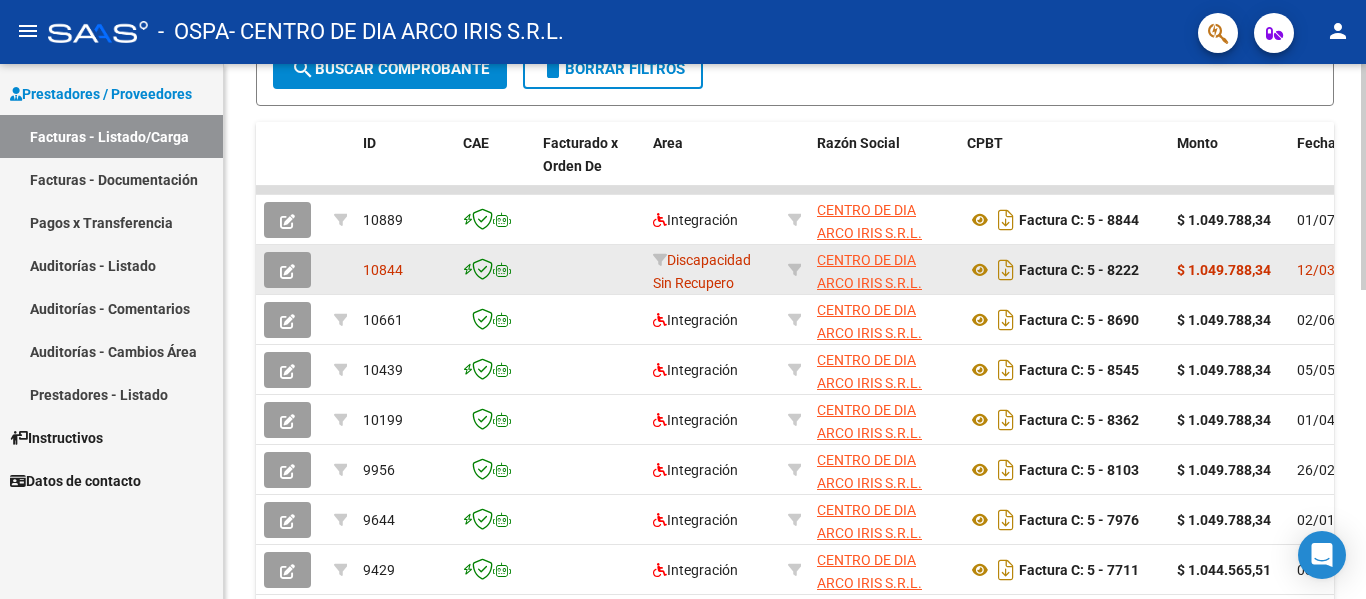click on "$ 1.049.788,34" 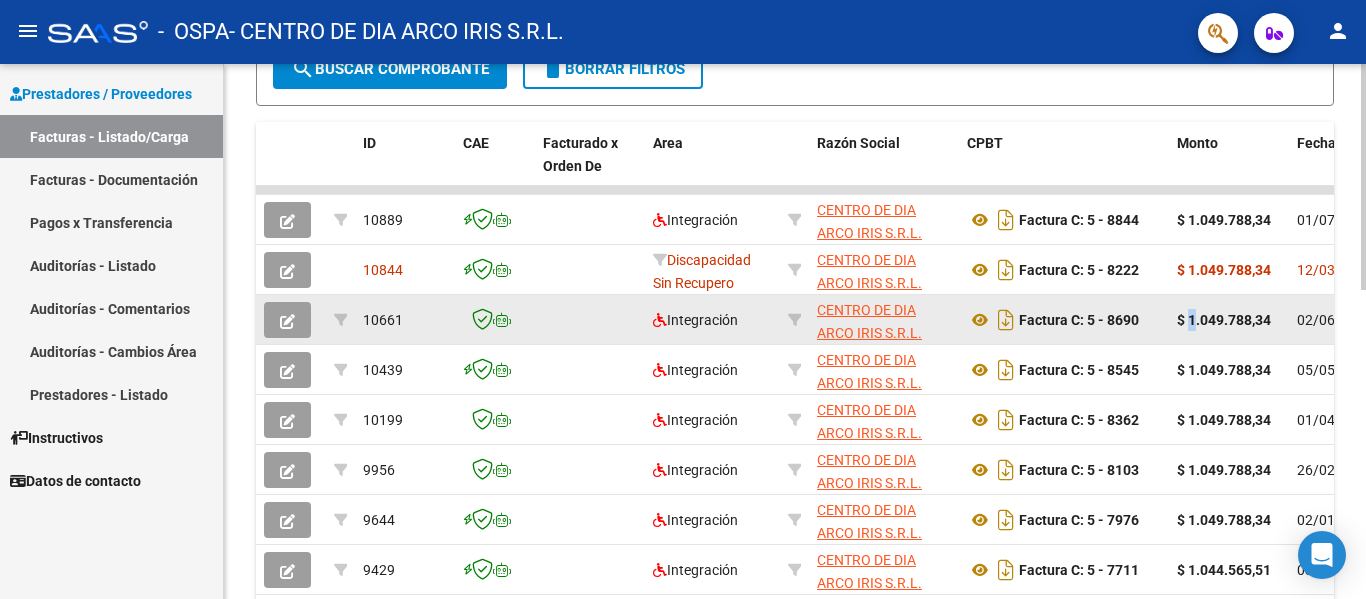 click on "$ 1.049.788,34" 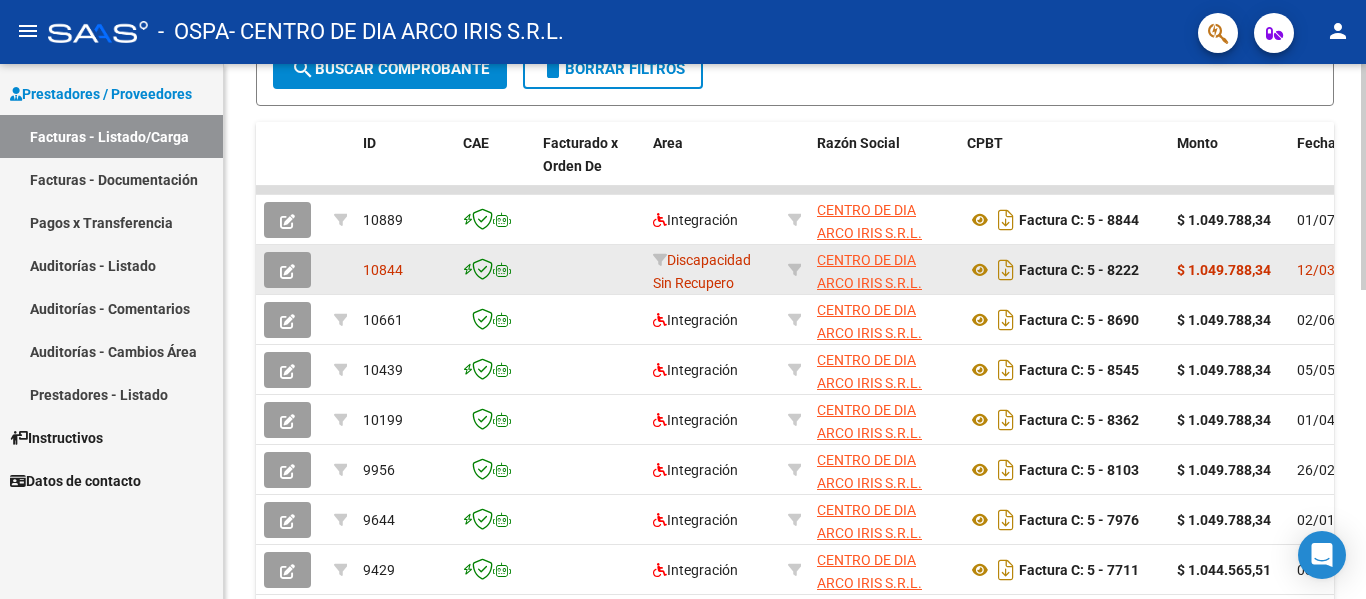 click on "$ 1.049.788,34" 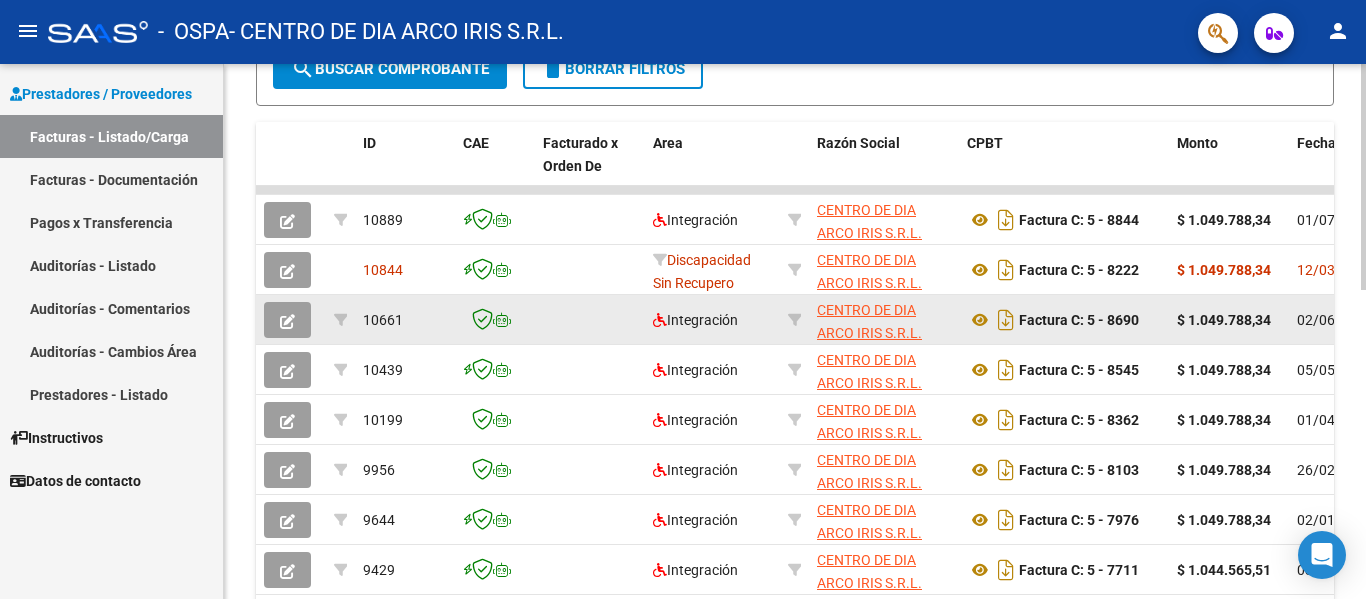 click on "$ 1.049.788,34" 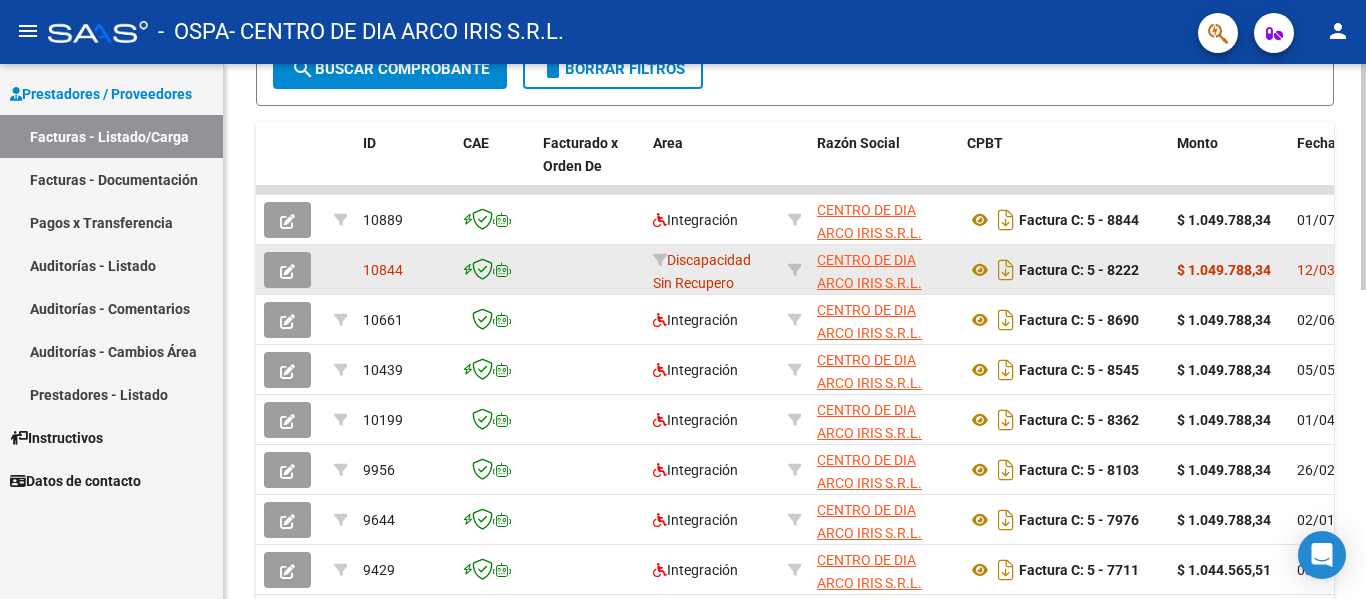 click on "$ 1.049.788,34" 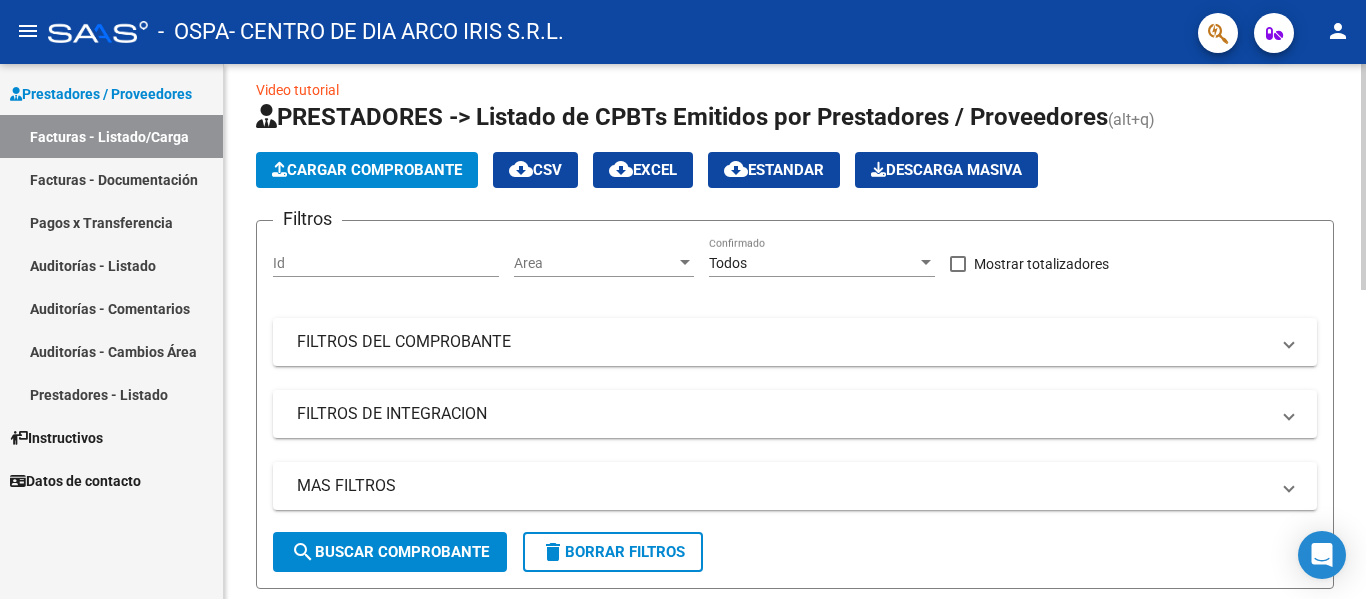 scroll, scrollTop: 0, scrollLeft: 0, axis: both 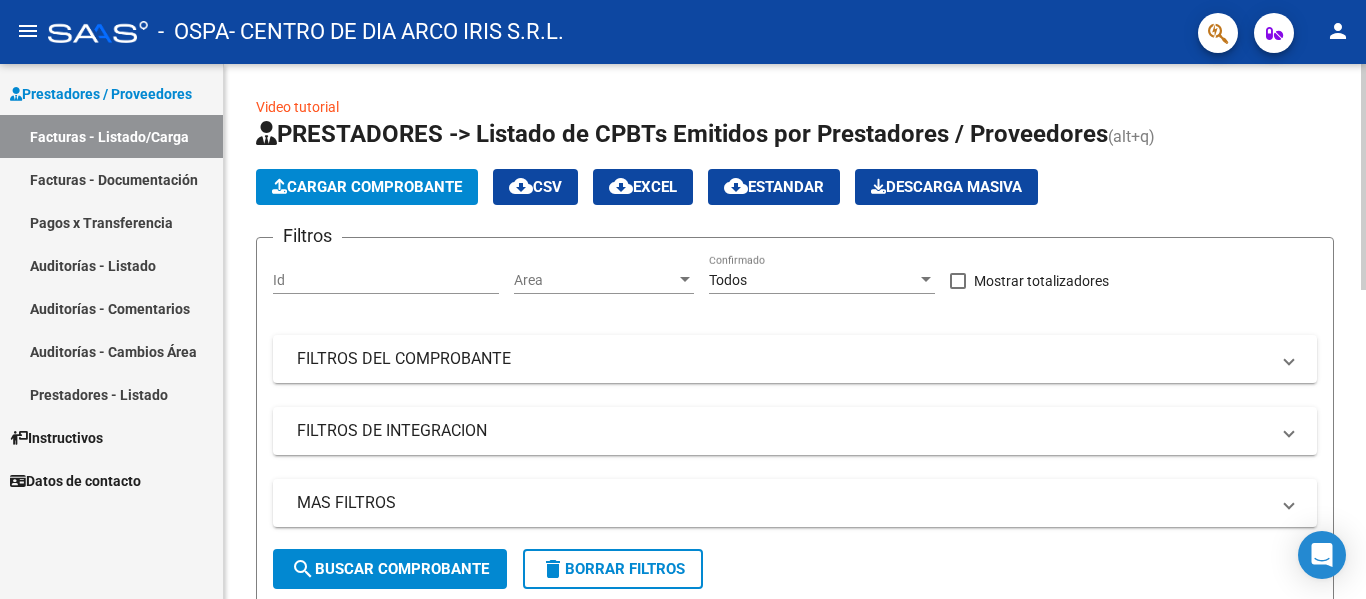 click on "Cargar Comprobante" 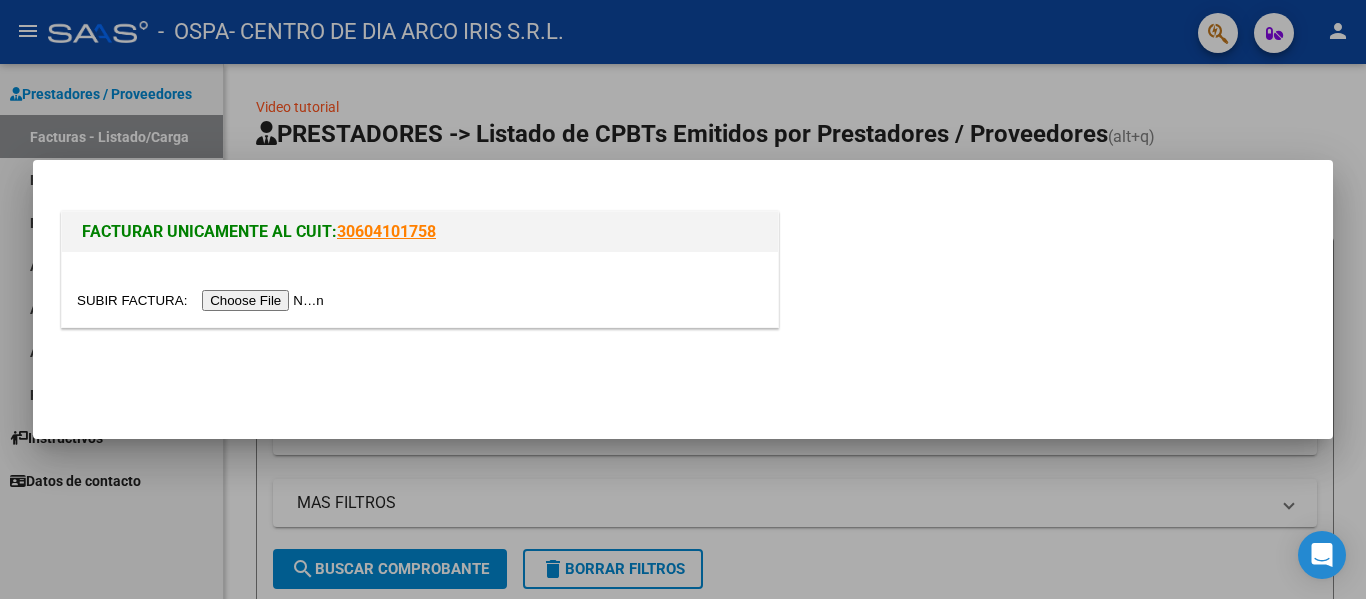 click at bounding box center (203, 300) 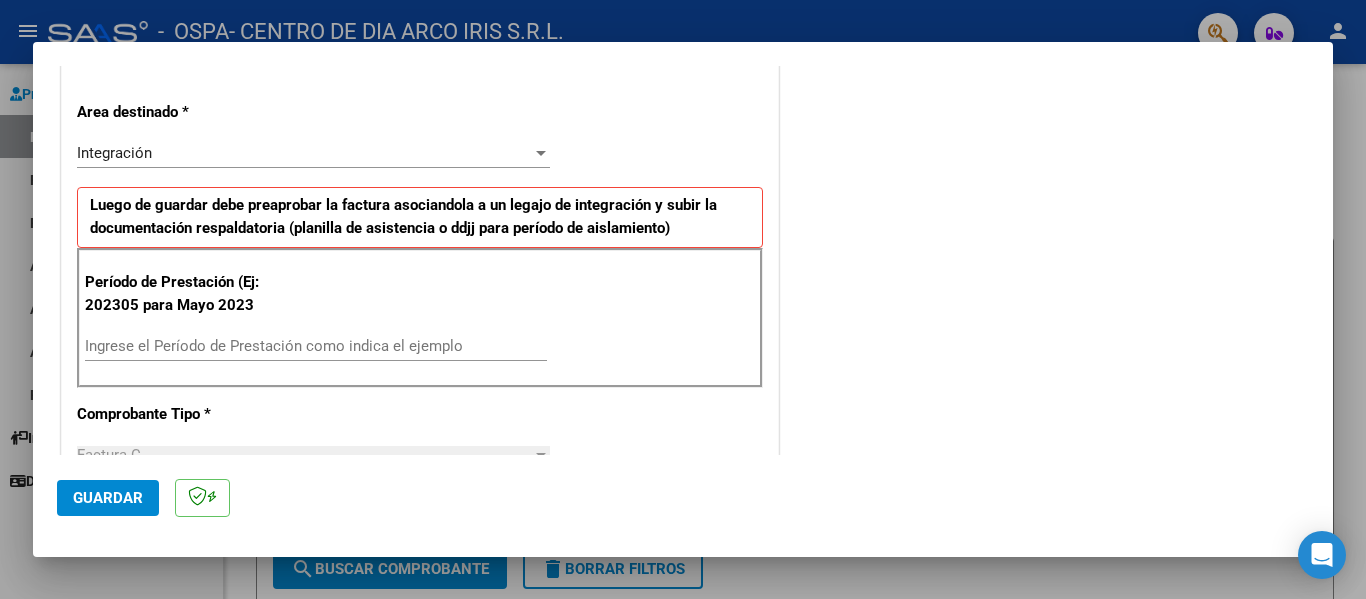 scroll, scrollTop: 400, scrollLeft: 0, axis: vertical 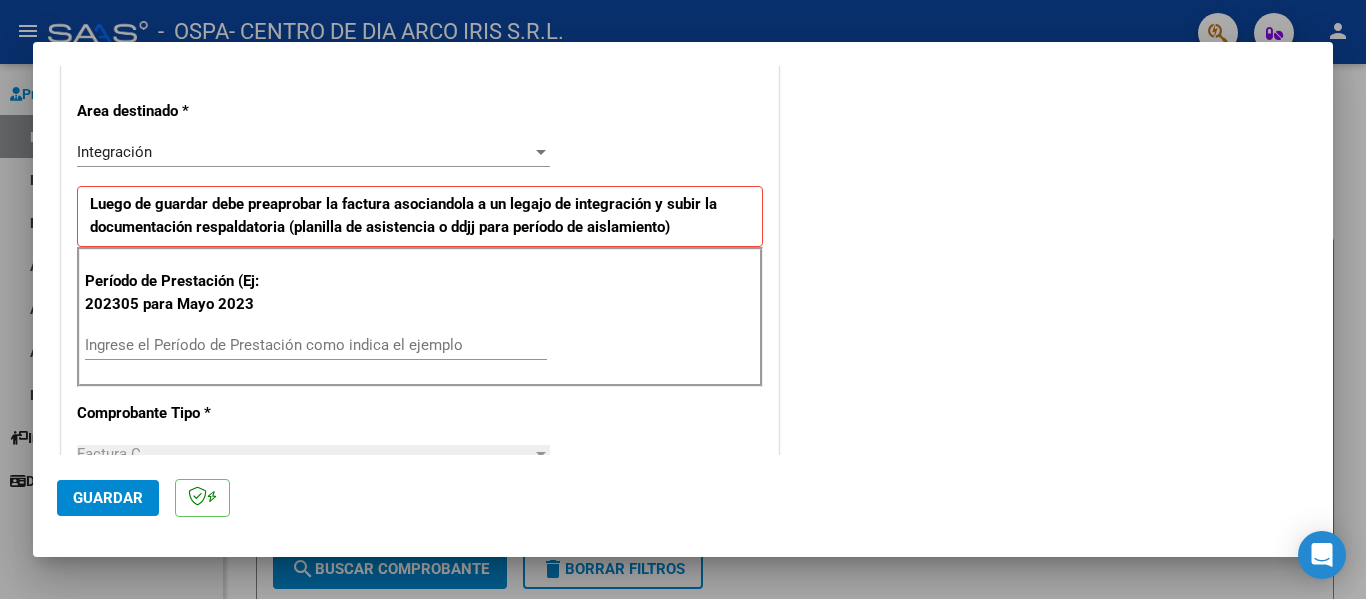click on "Ingrese el Período de Prestación como indica el ejemplo" at bounding box center [316, 345] 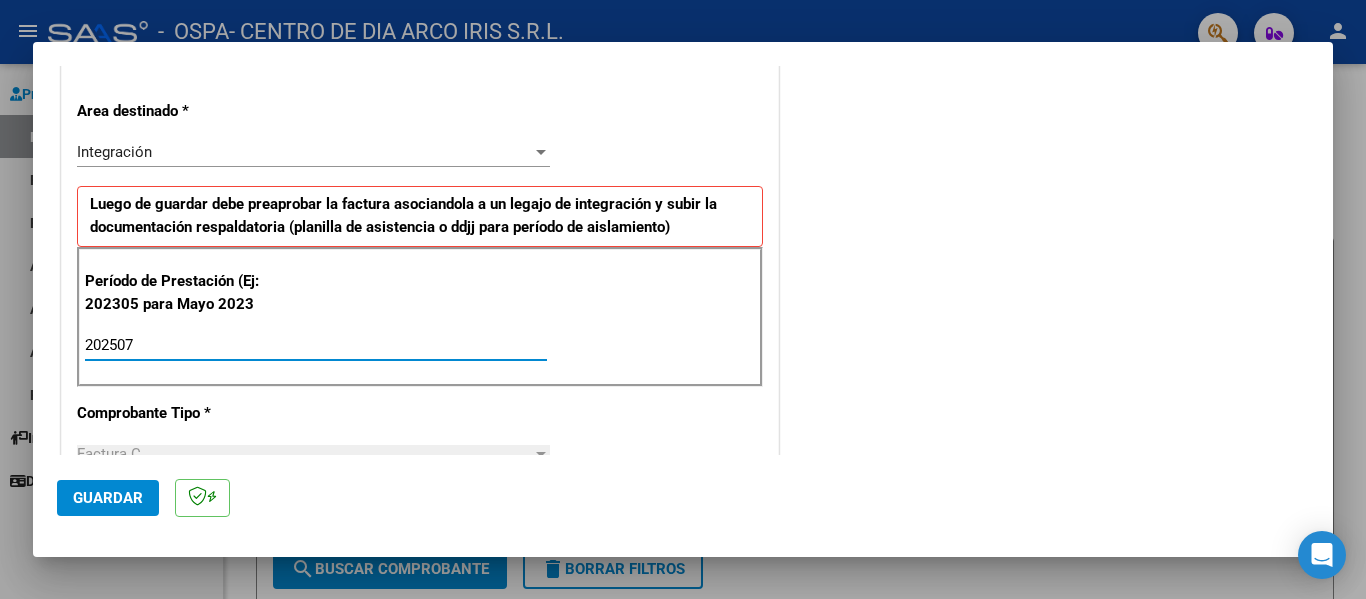 type on "202507" 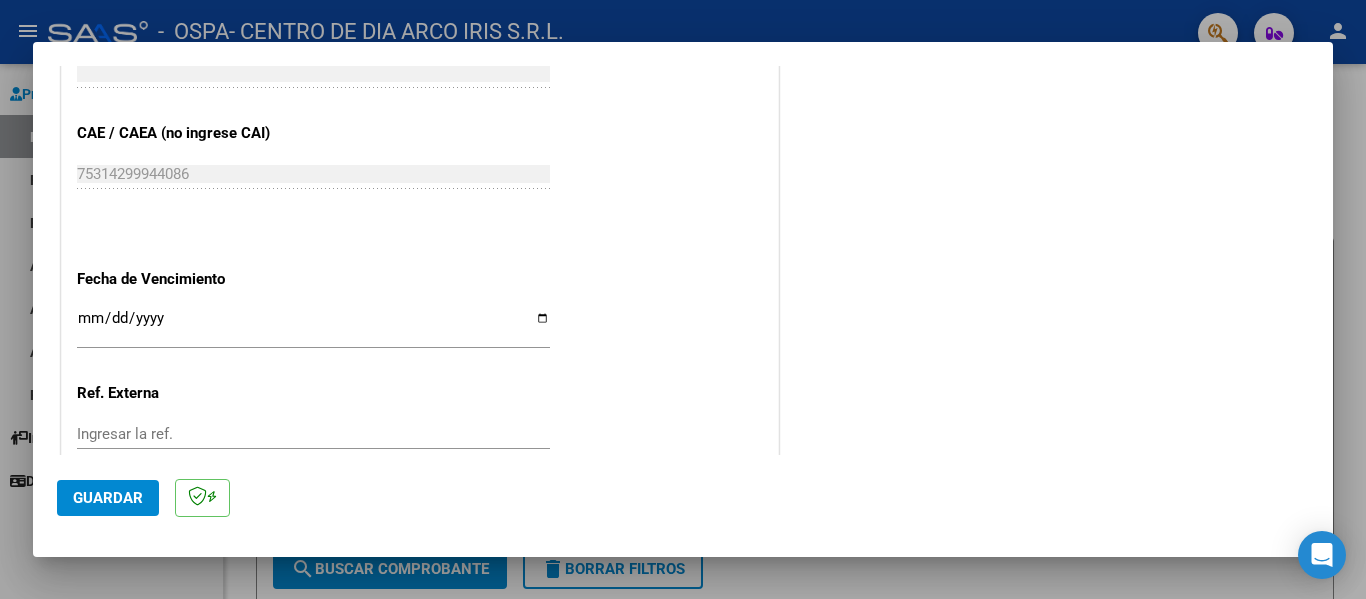 scroll, scrollTop: 1200, scrollLeft: 0, axis: vertical 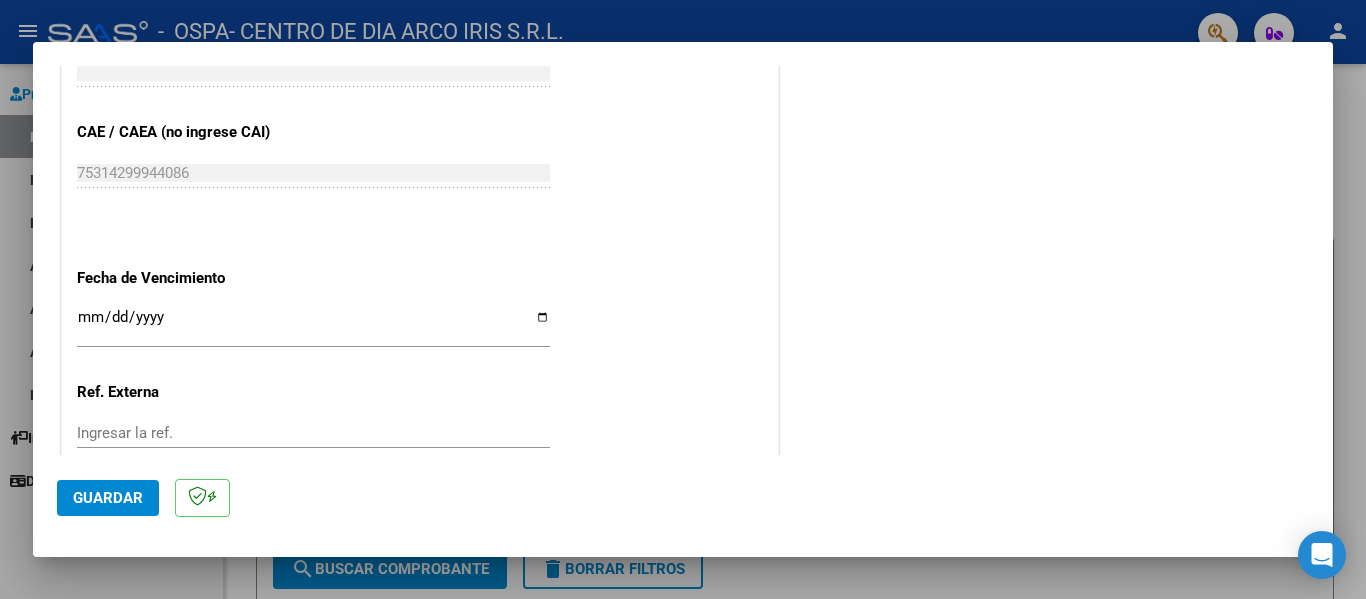 click on "Ingresar la fecha" 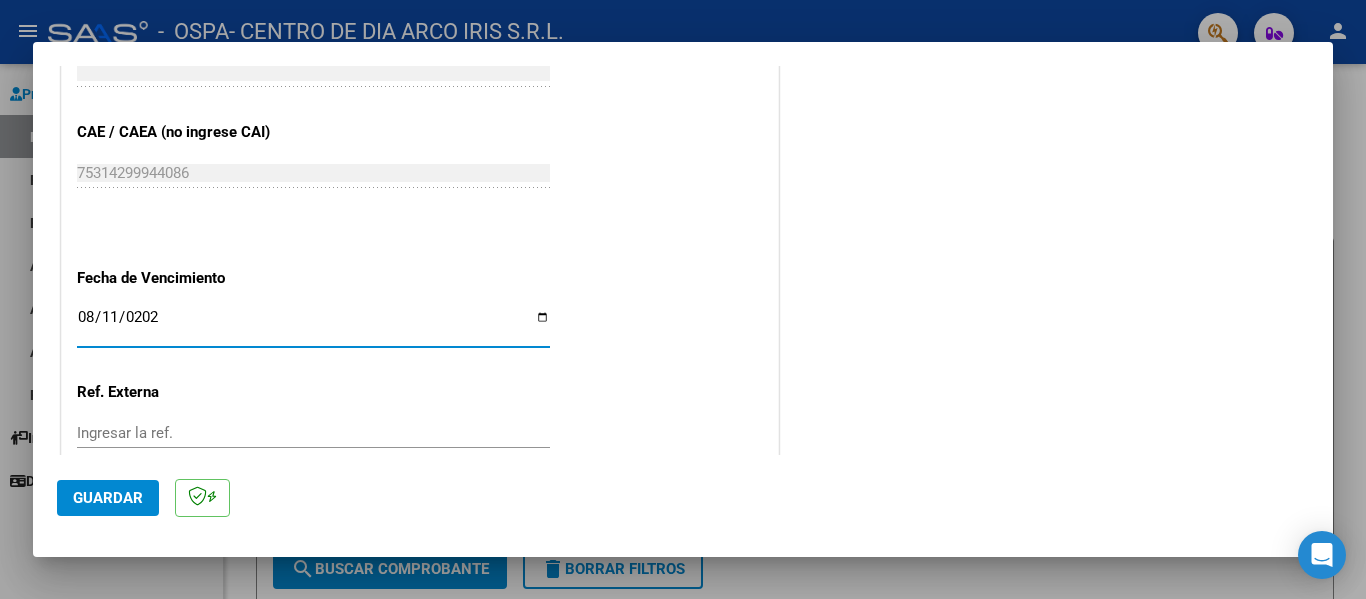 type on "2025-08-11" 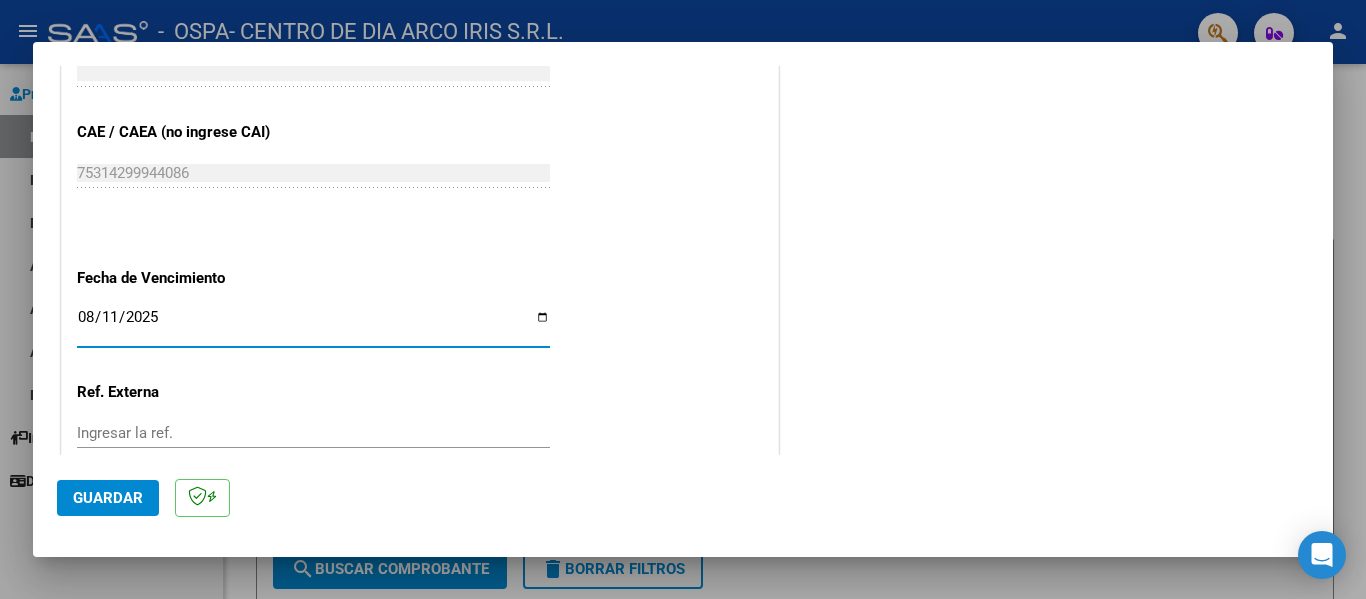 scroll, scrollTop: 1333, scrollLeft: 0, axis: vertical 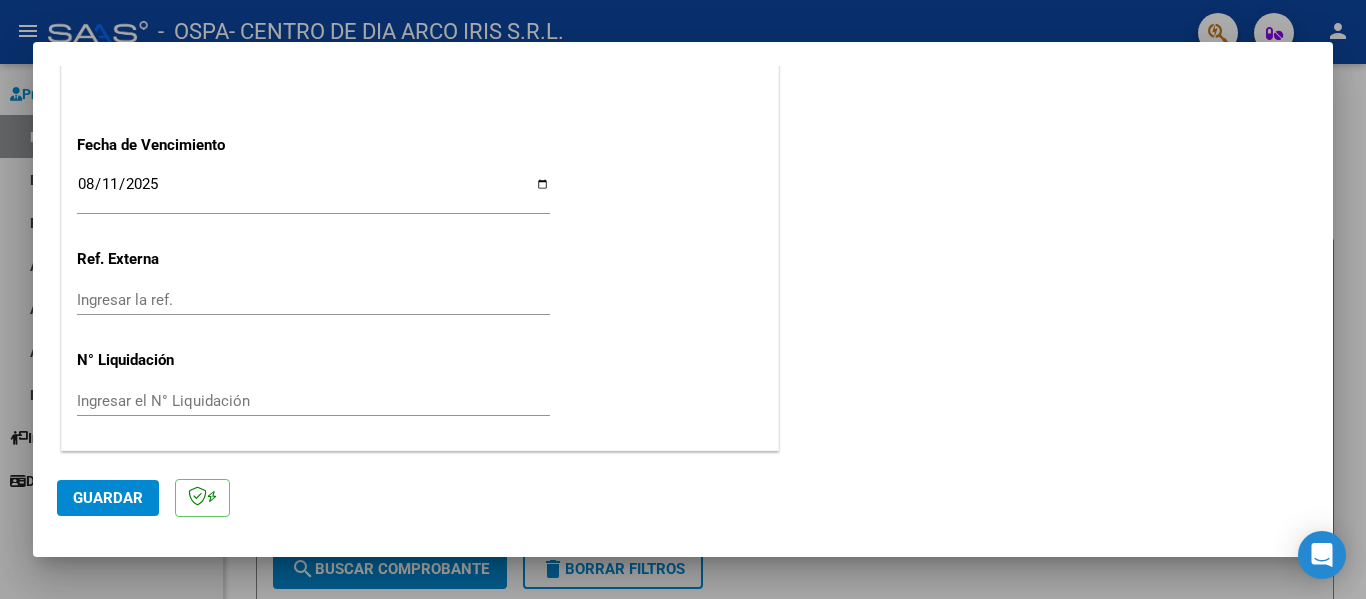 click on "Guardar" 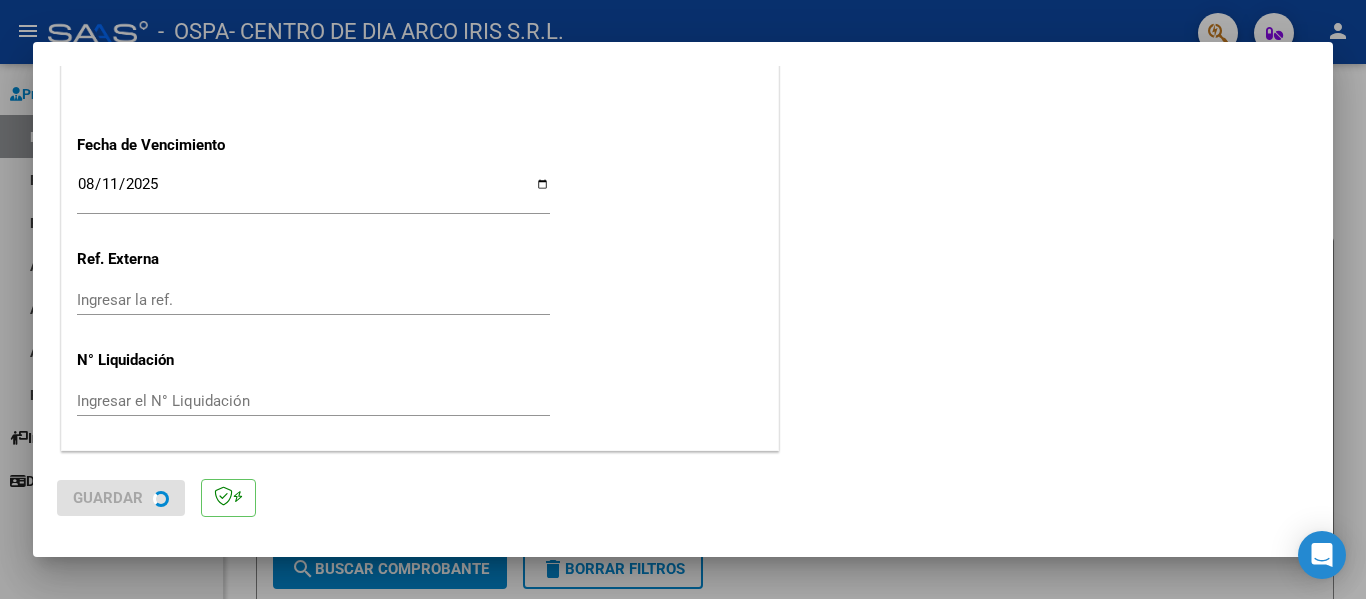 scroll, scrollTop: 0, scrollLeft: 0, axis: both 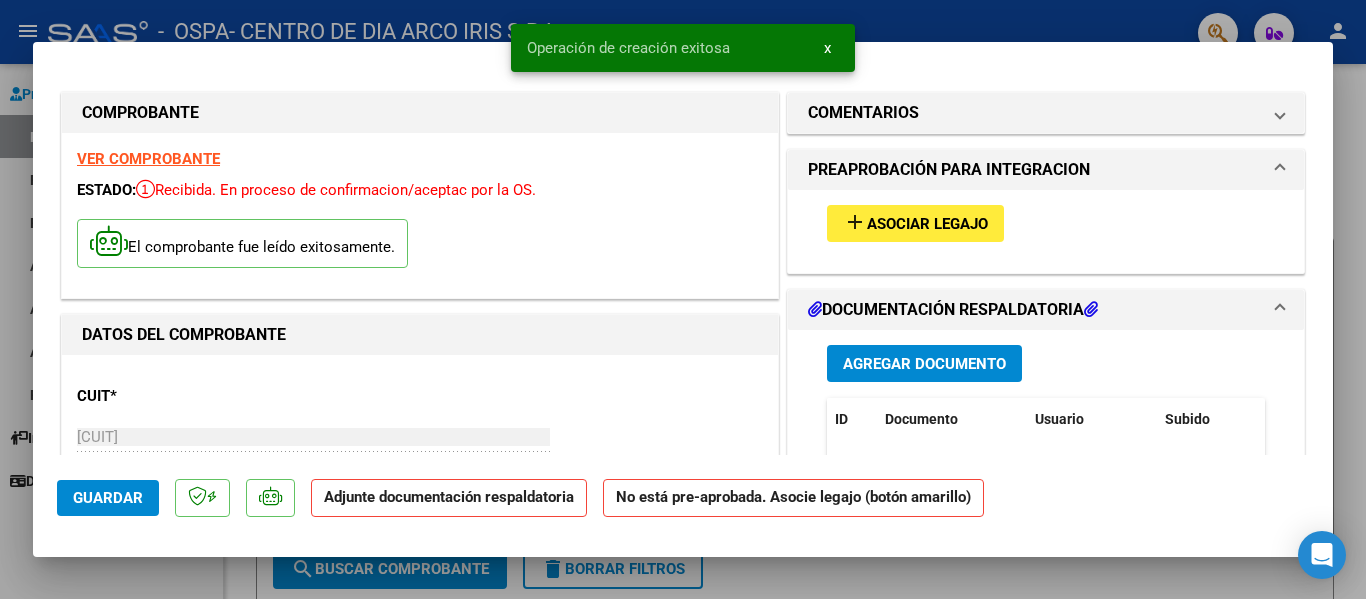 click on "Asociar Legajo" at bounding box center [927, 224] 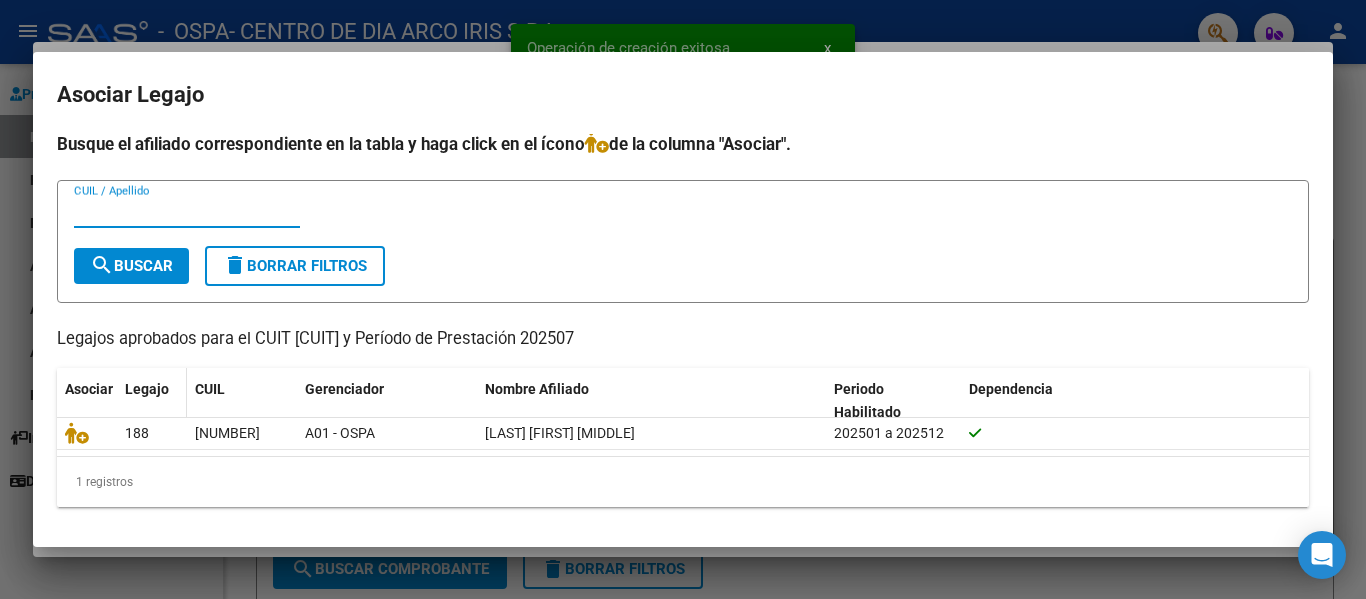 scroll, scrollTop: 4, scrollLeft: 0, axis: vertical 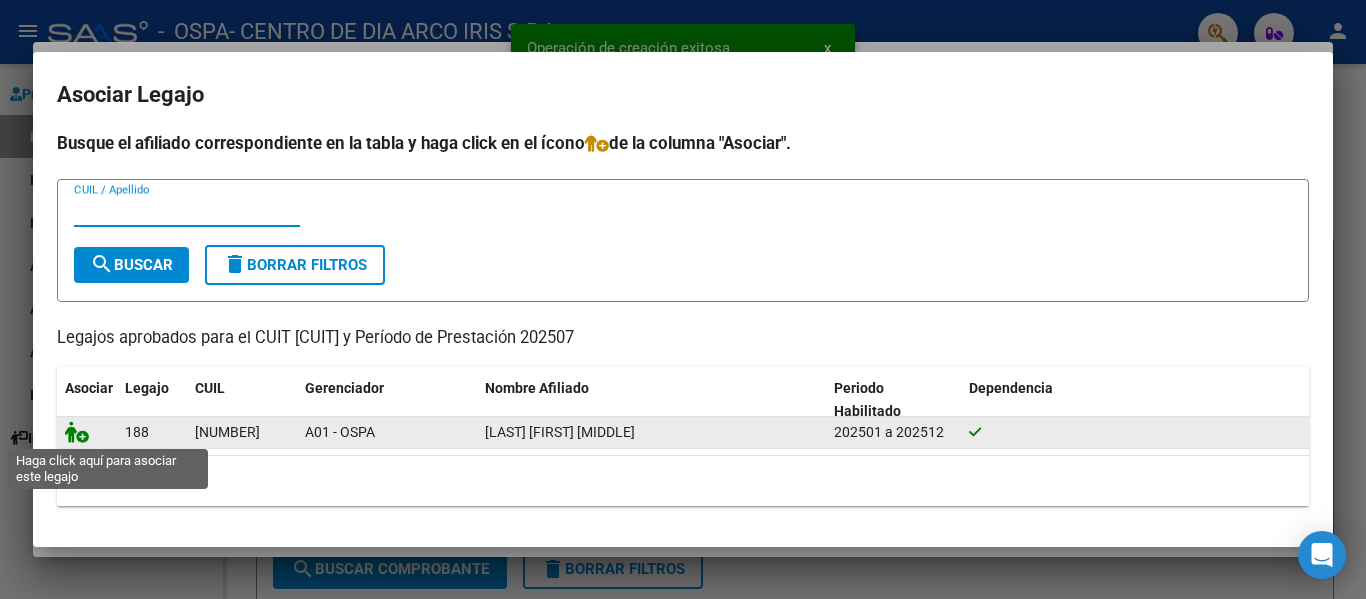 click 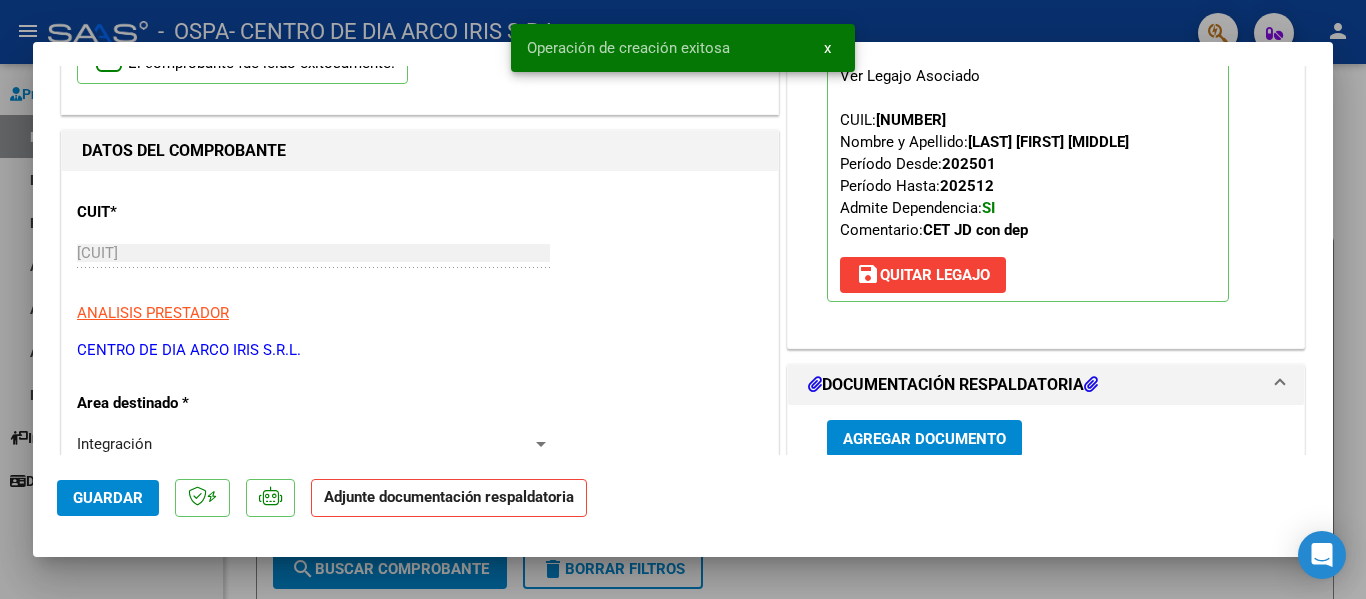 scroll, scrollTop: 200, scrollLeft: 0, axis: vertical 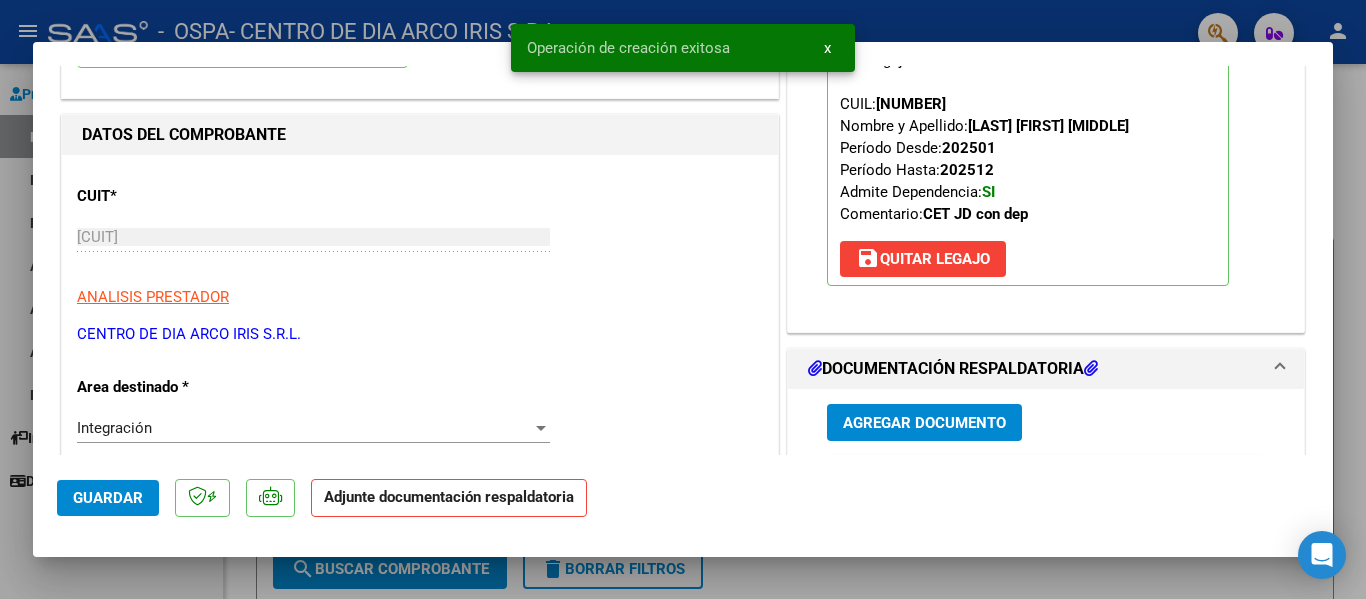 click on "Agregar Documento ID Documento Usuario Subido Acción No data to display  0 total   1" at bounding box center [1046, 588] 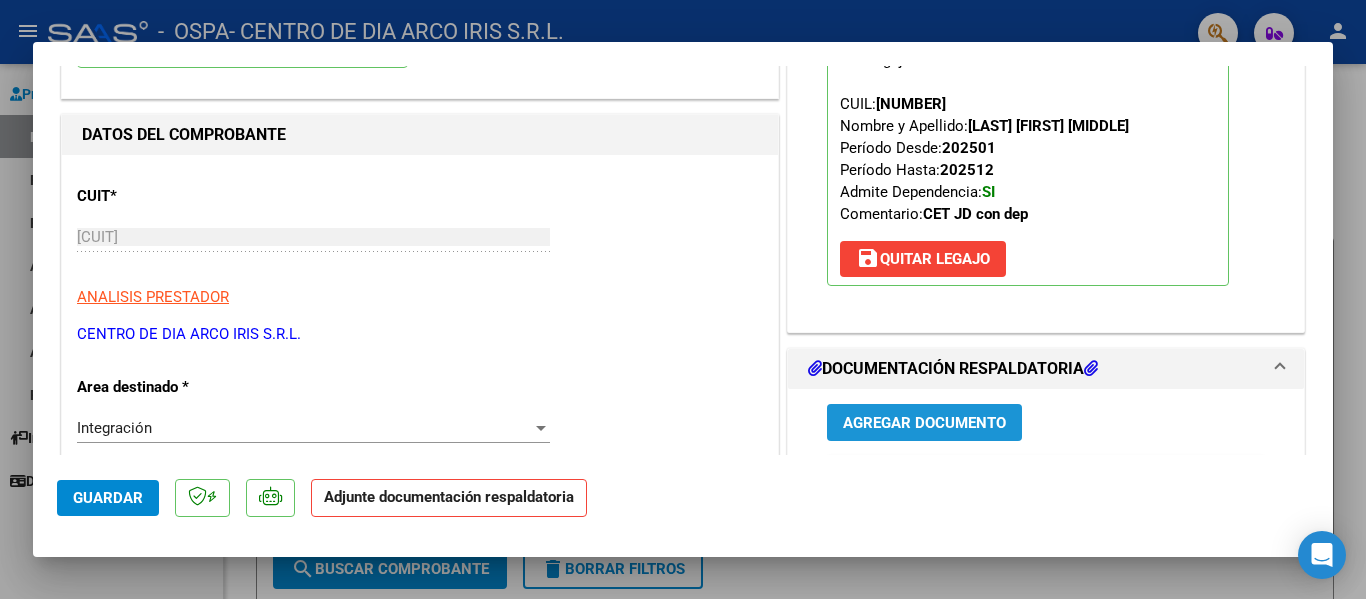 click on "Agregar Documento" at bounding box center (924, 422) 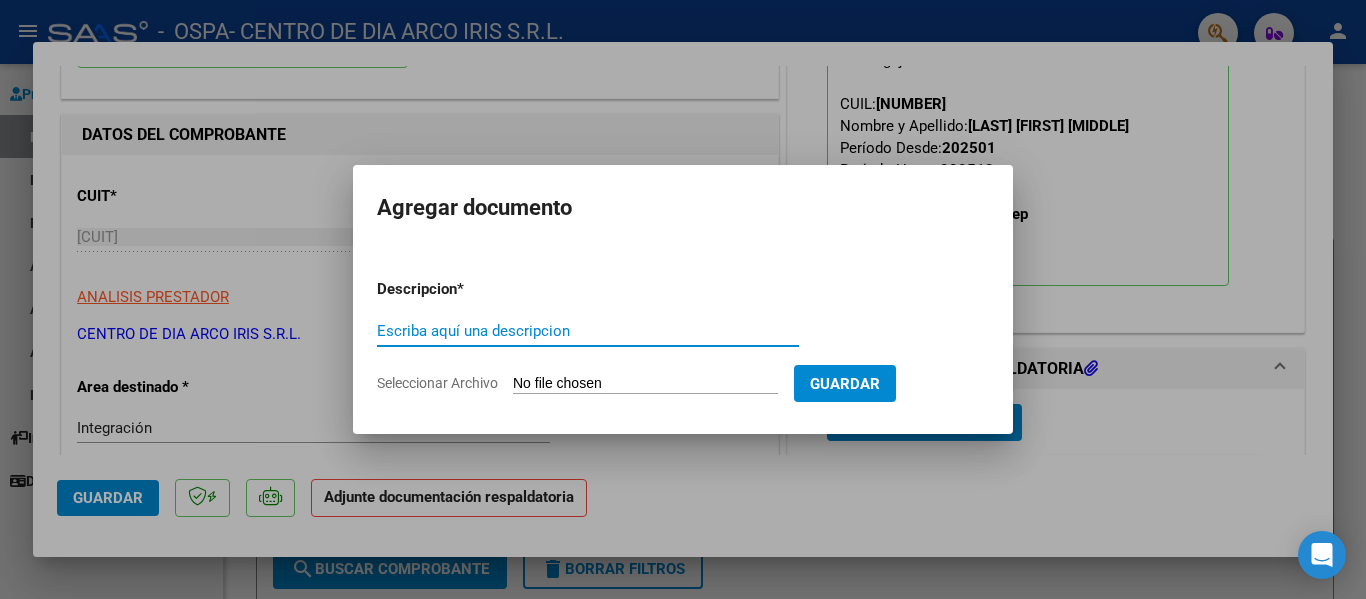 click on "Escriba aquí una descripcion" at bounding box center [588, 340] 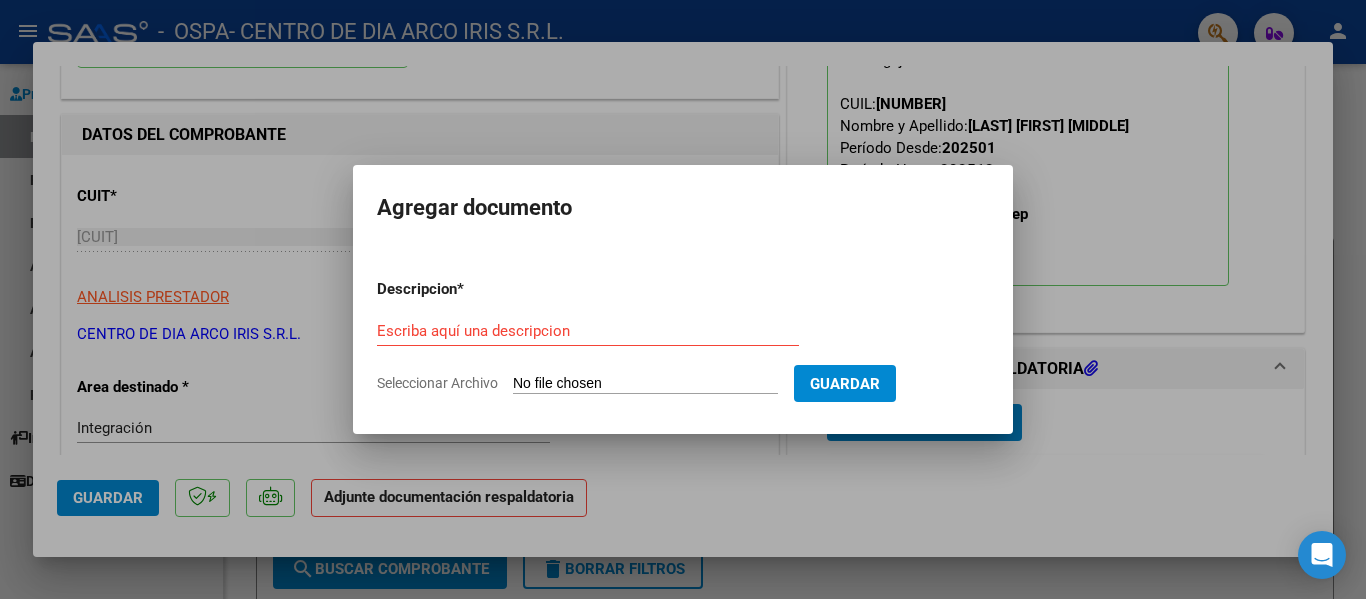 click on "Escriba aquí una descripcion" at bounding box center (588, 331) 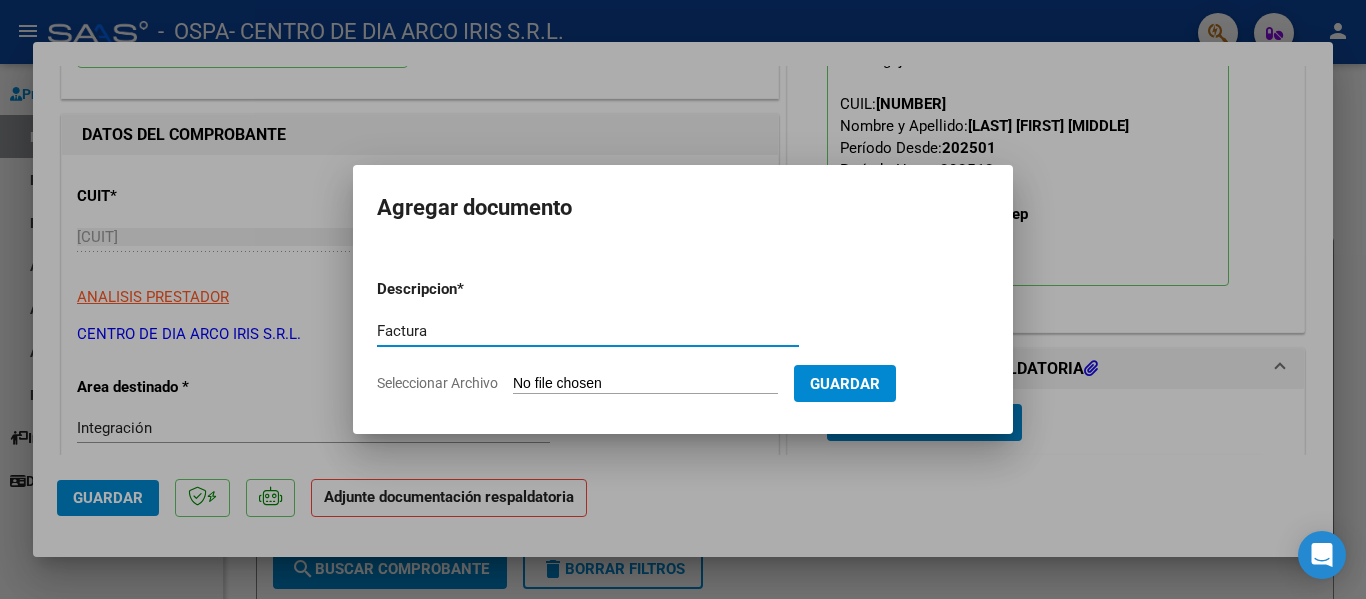 type on "Factura" 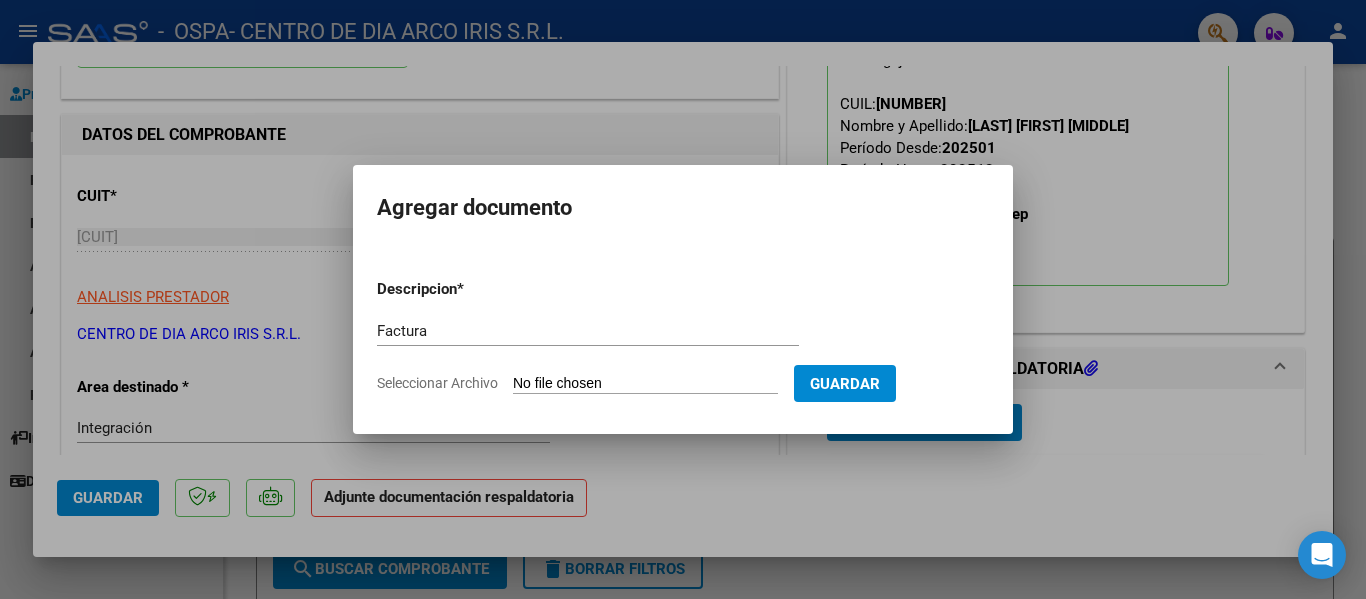 click on "Descripcion  *   Factura Escriba aquí una descripcion  Seleccionar Archivo Guardar" at bounding box center [683, 336] 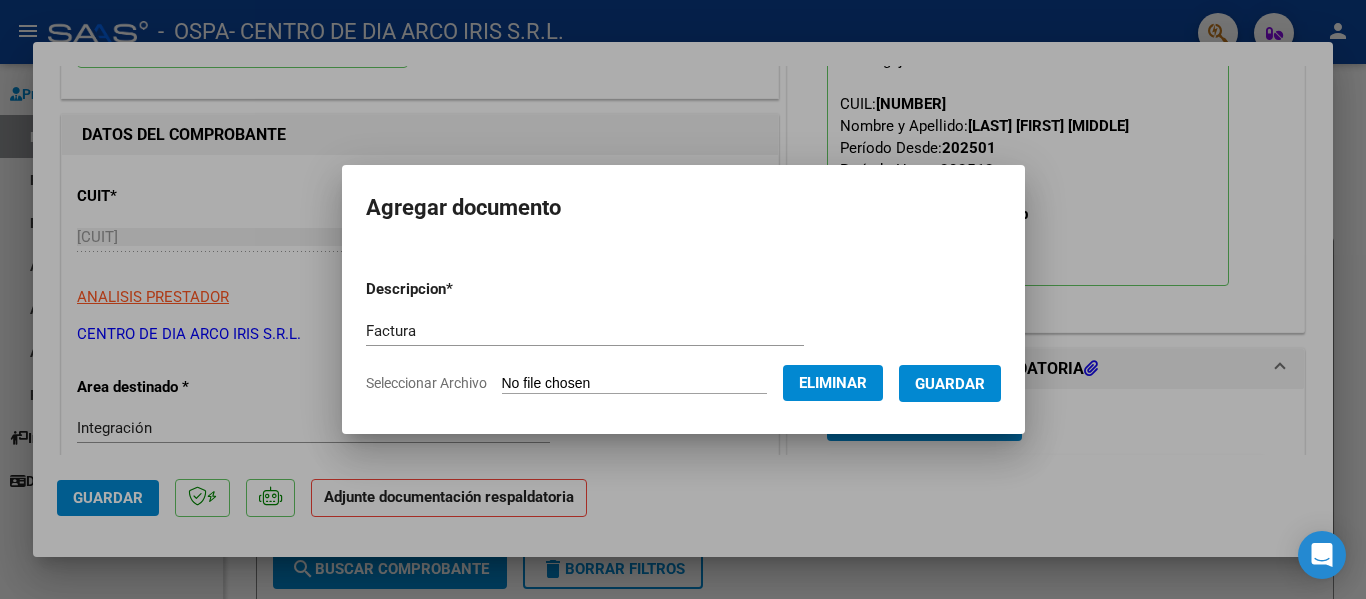 click on "Guardar" at bounding box center (950, 383) 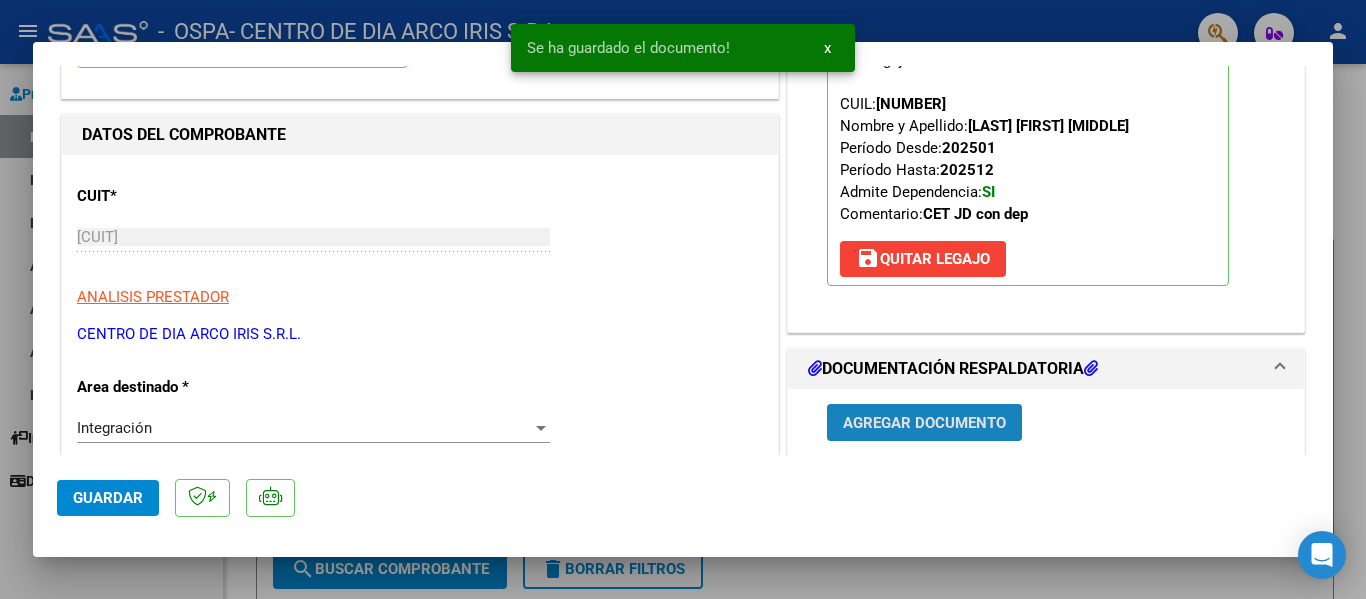 click on "Agregar Documento" at bounding box center (924, 423) 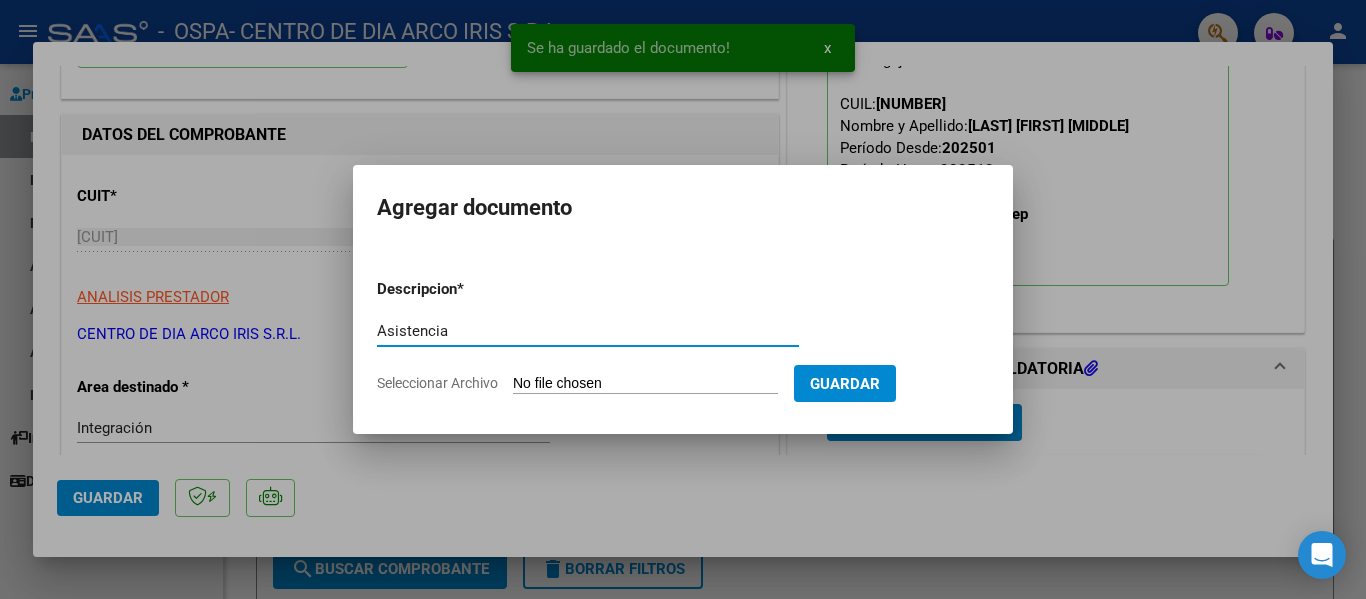 type on "Asistencia" 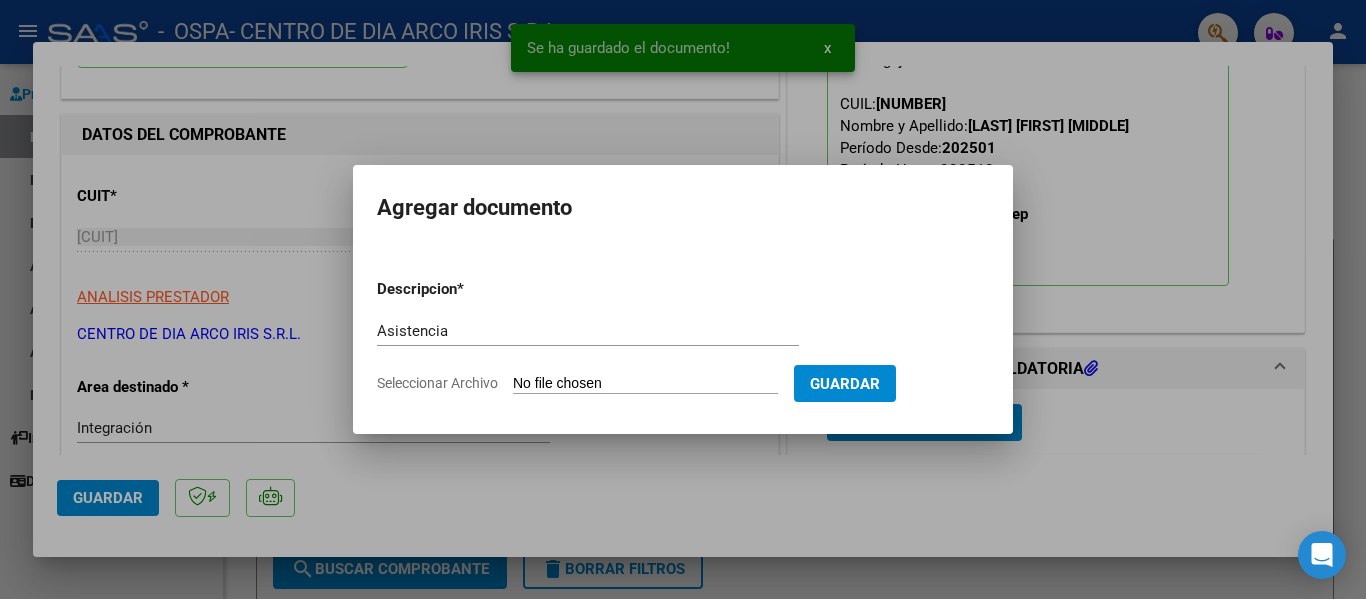 click on "Seleccionar Archivo" 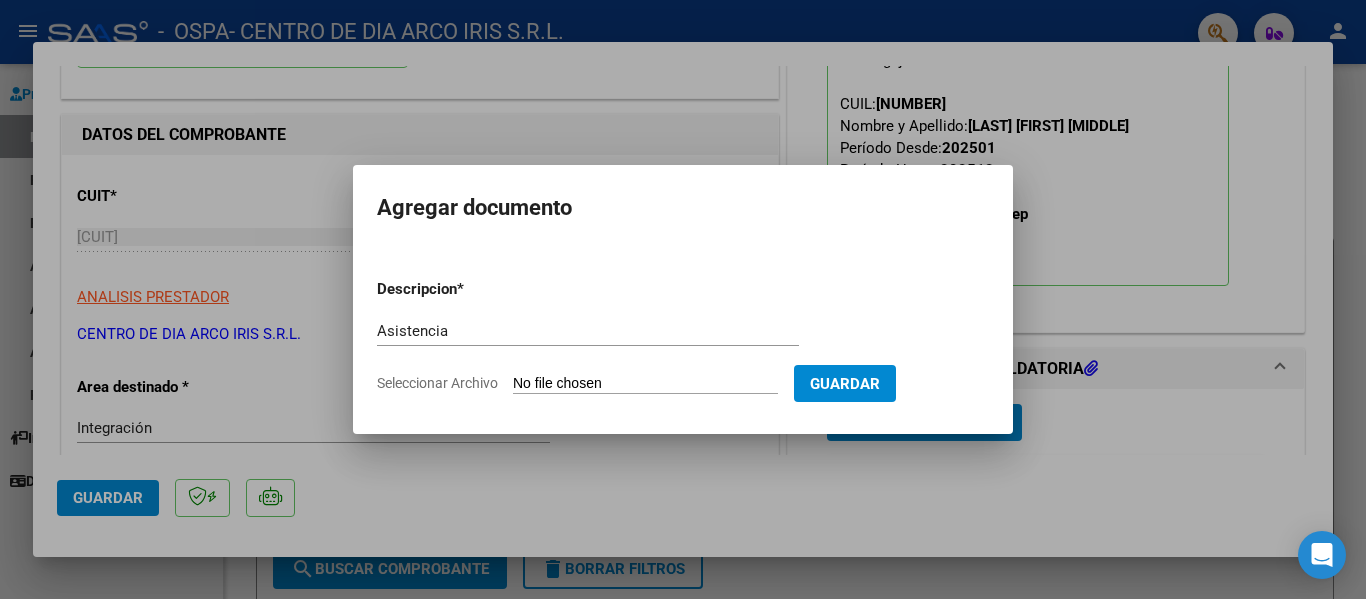 type on "C:\fakepath\[LAST] [FIRST] asistencia julio.pdf" 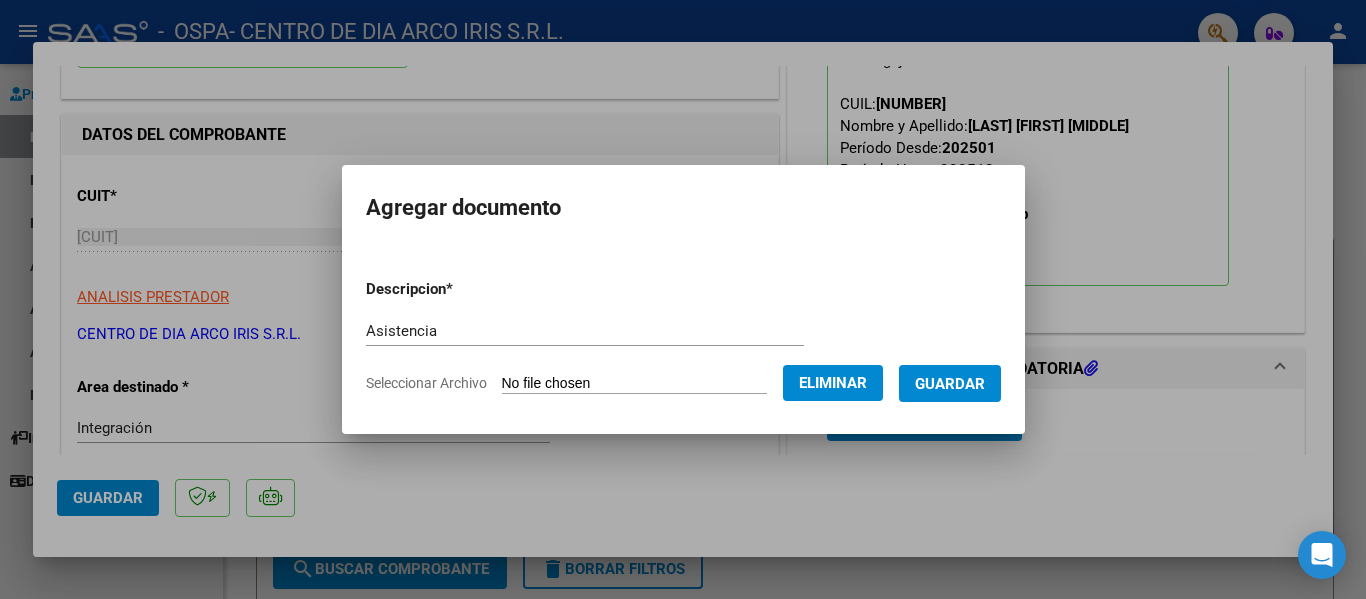 click on "Guardar" at bounding box center (950, 384) 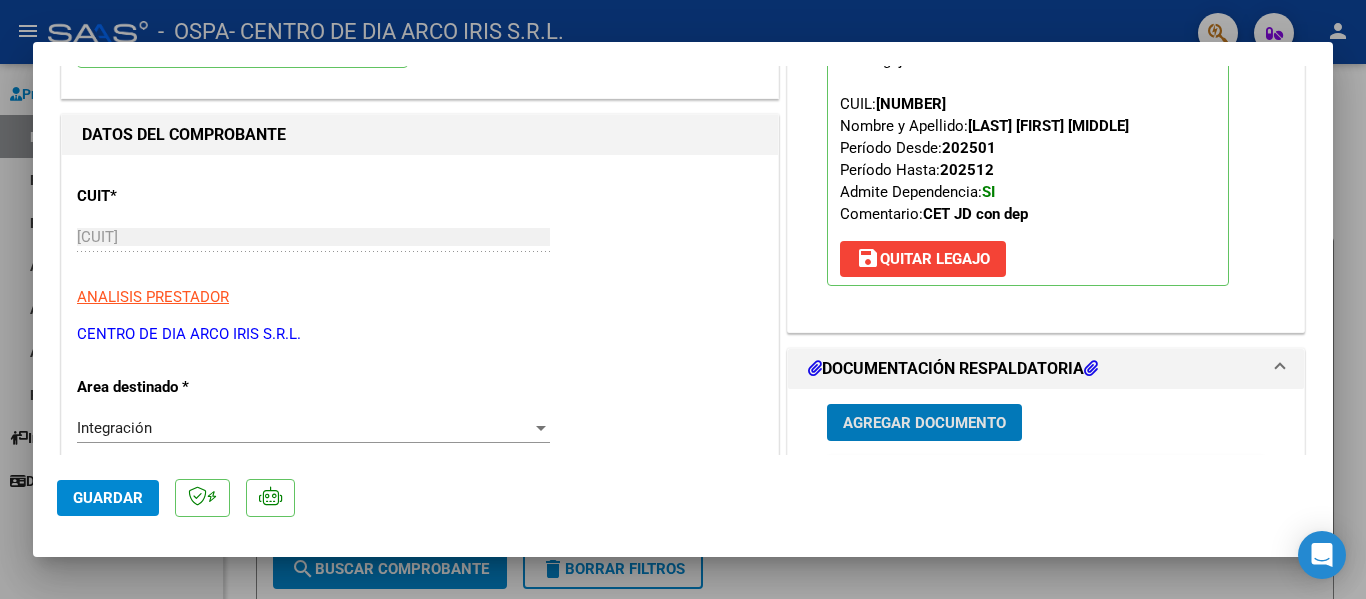 click on "Agregar Documento ID Documento Usuario Subido Acción 6645 Factura [EMAIL] - Grupo Arco Iris Grupo Arco iris 04/08/2025 6646 Asistencia [EMAIL] - Grupo Arco Iris Grupo Arco iris 04/08/2025 2 total 1" at bounding box center [1046, 588] 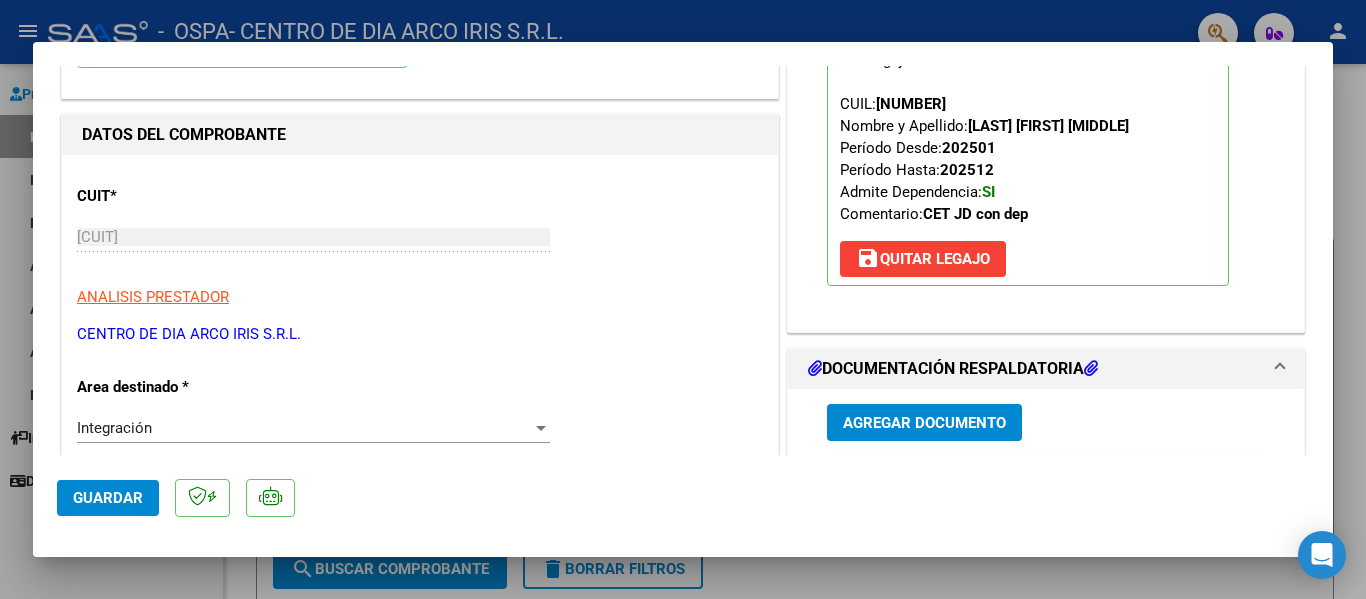 click on "Agregar Documento" at bounding box center (924, 423) 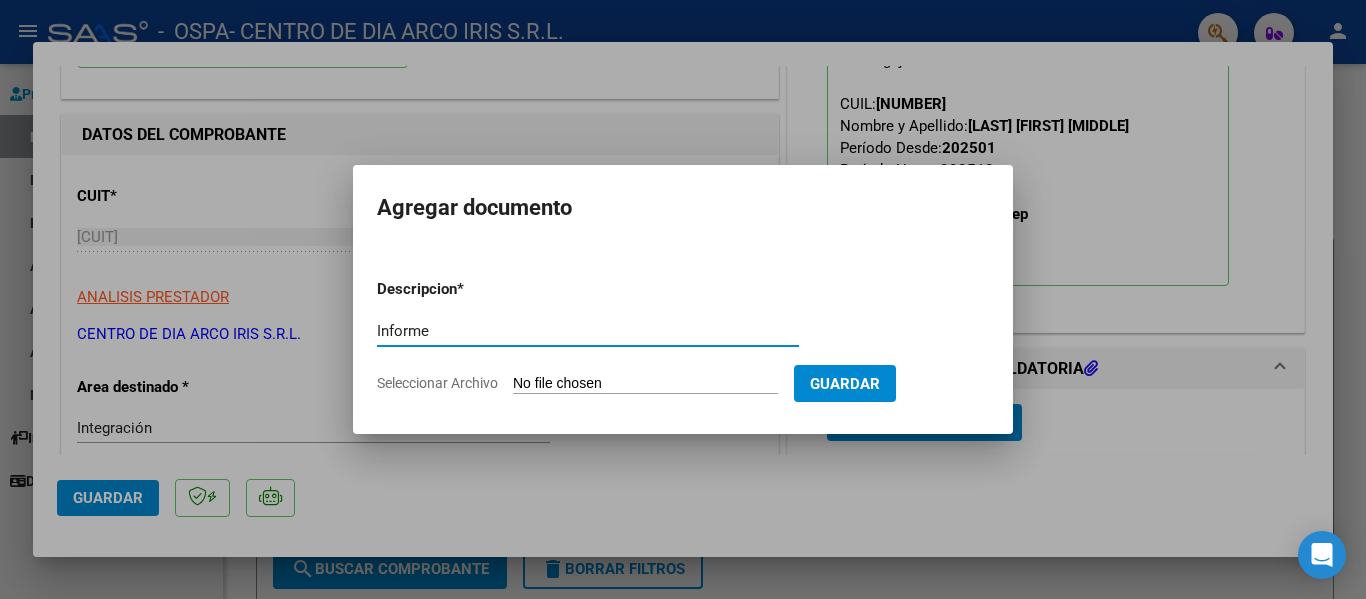 type on "Informe" 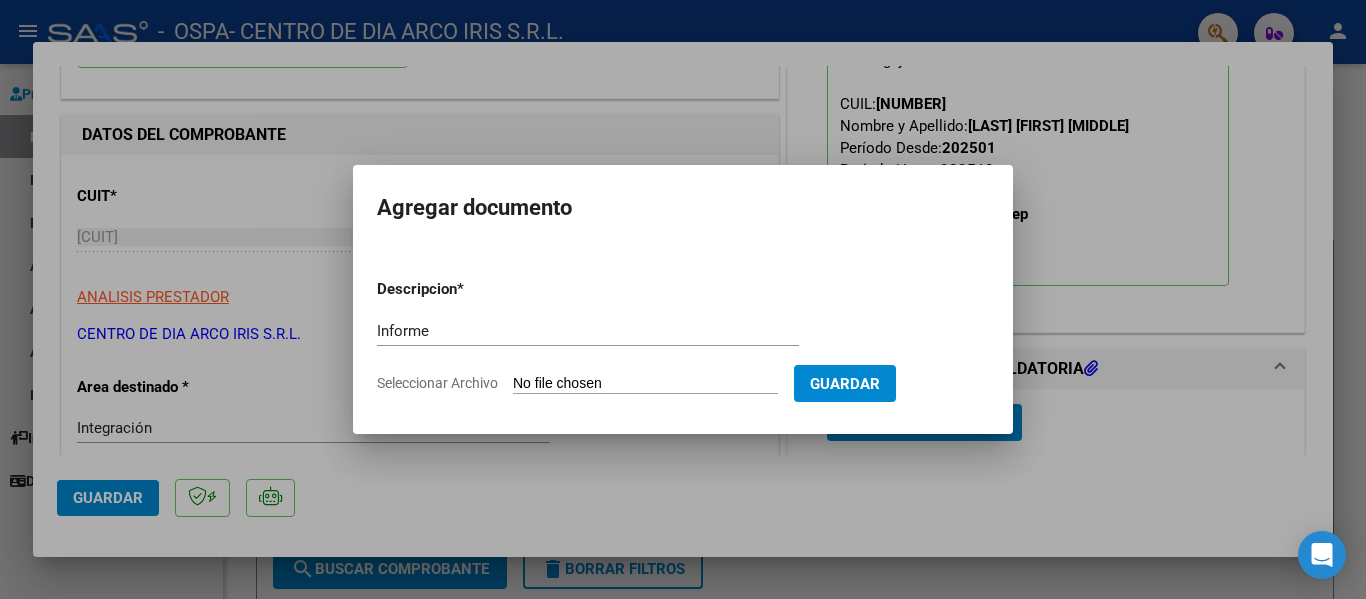 click on "Seleccionar Archivo" 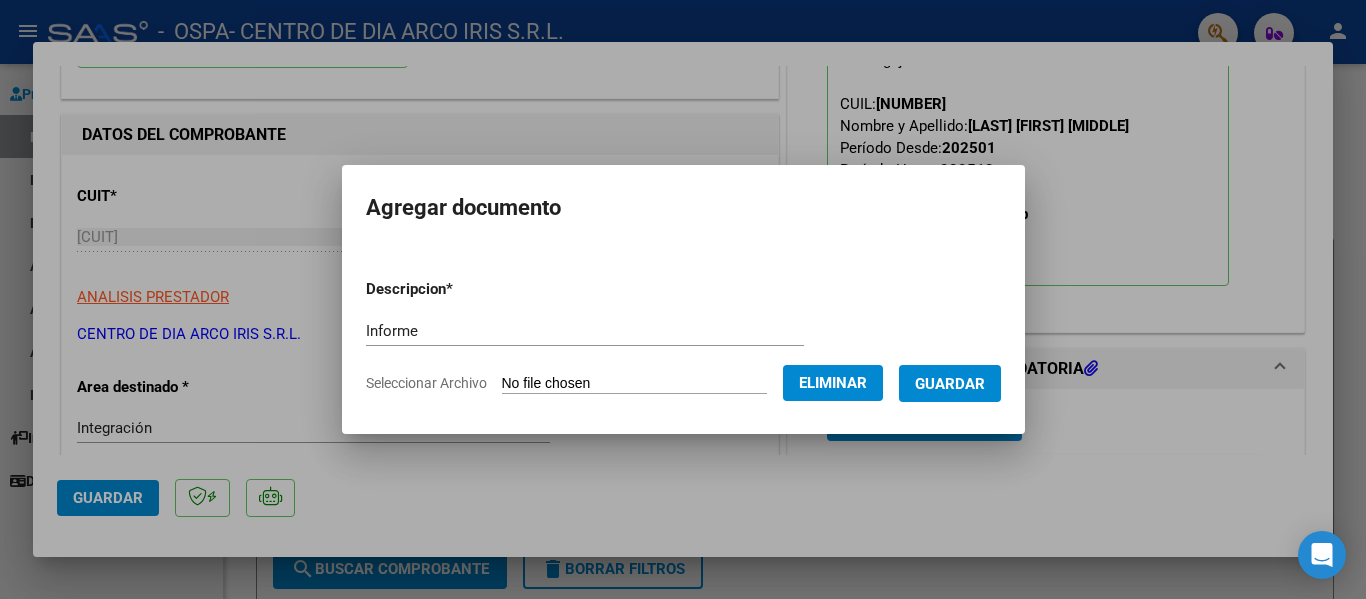 click on "Guardar" at bounding box center [950, 384] 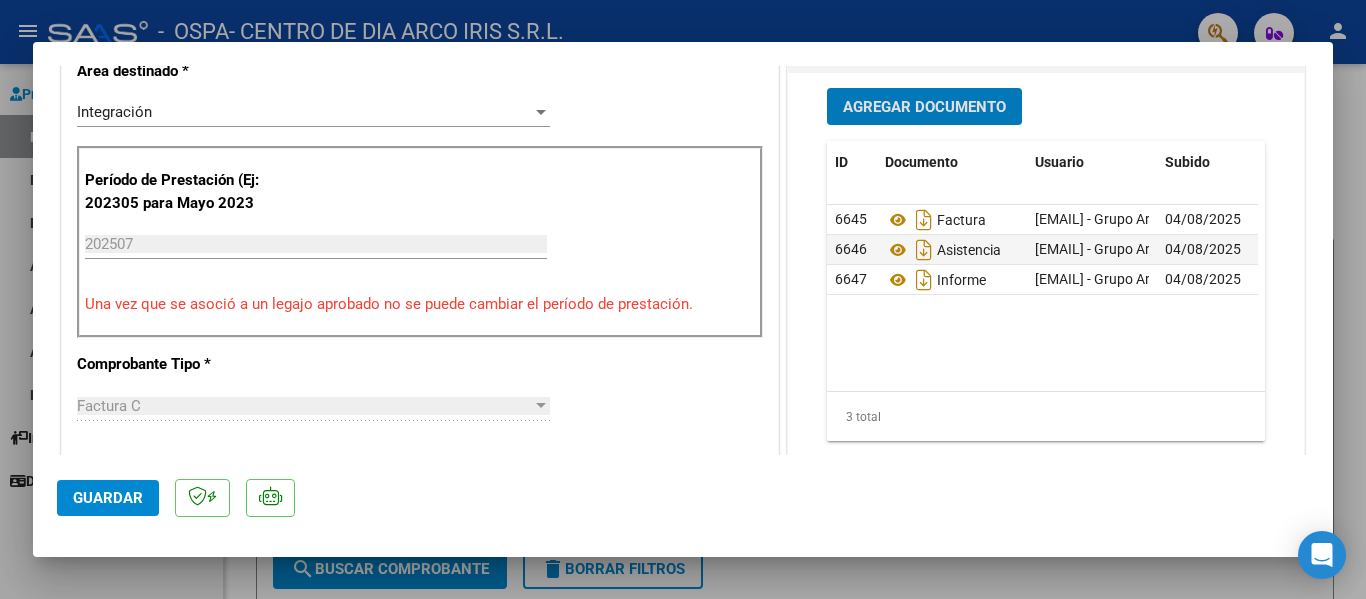 scroll, scrollTop: 600, scrollLeft: 0, axis: vertical 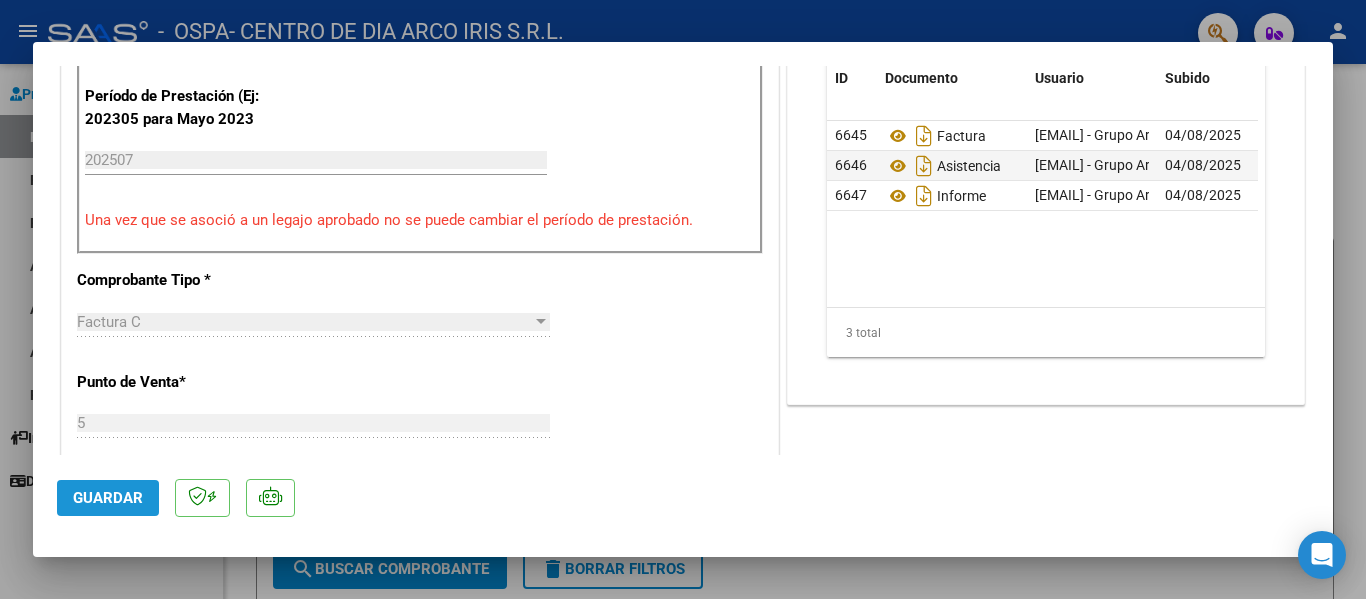 click on "Guardar" 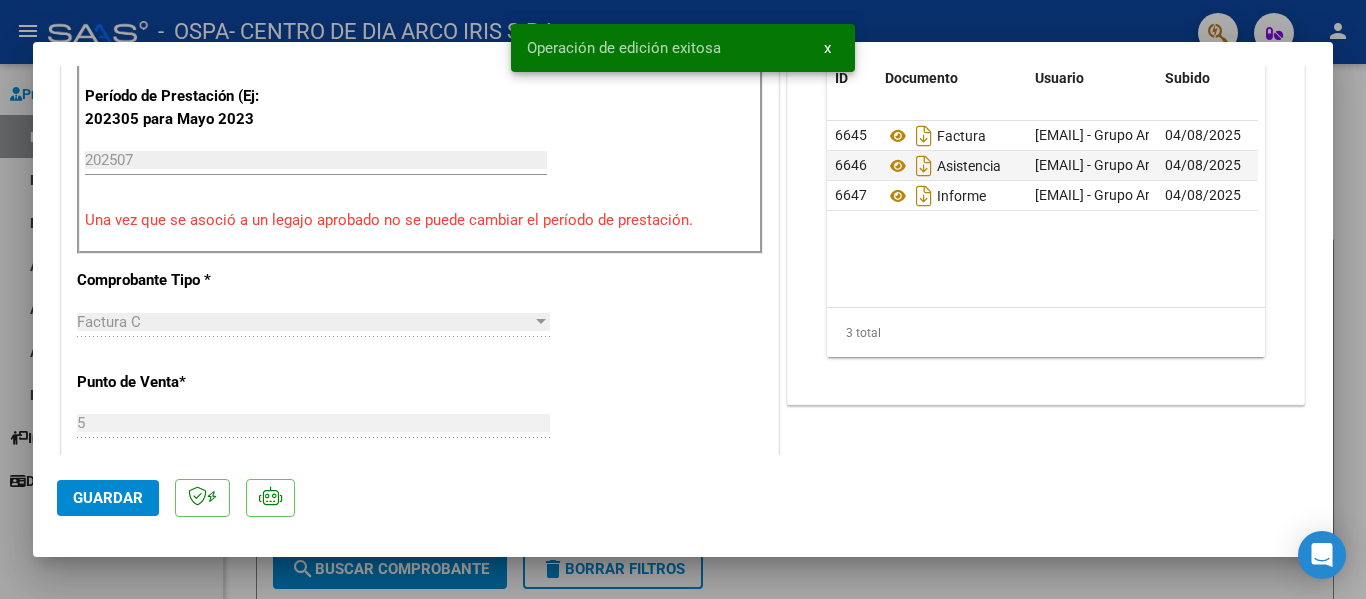click at bounding box center [683, 299] 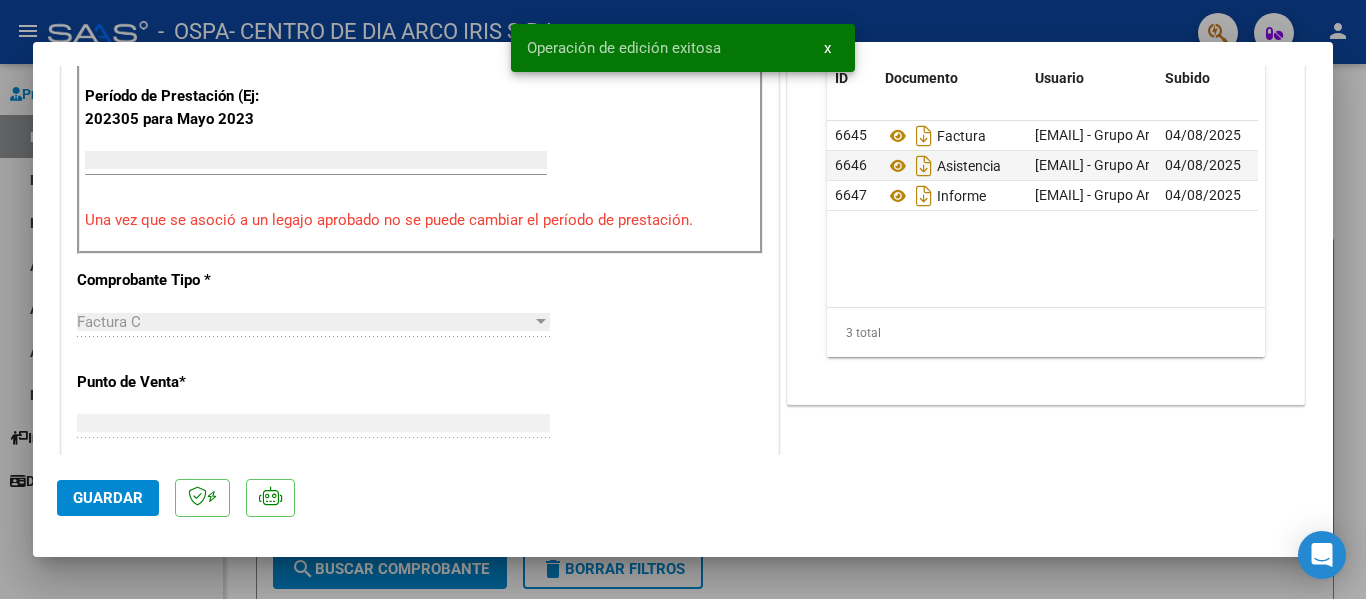 scroll, scrollTop: 0, scrollLeft: 0, axis: both 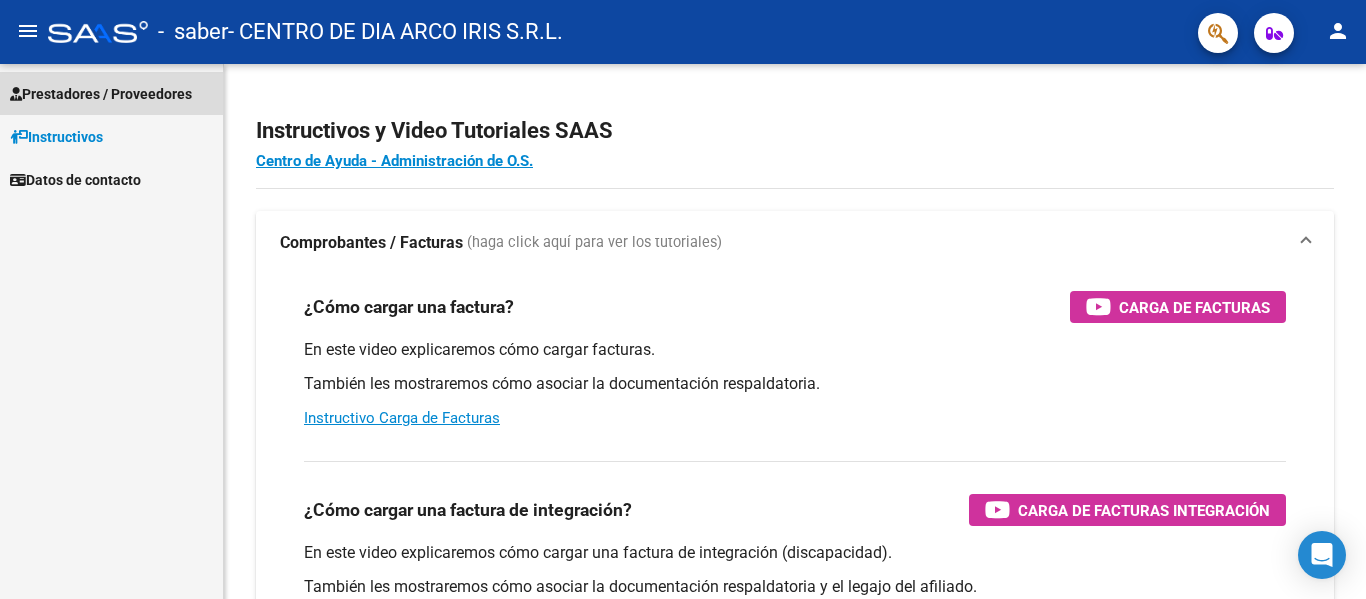 click on "Prestadores / Proveedores" at bounding box center (111, 93) 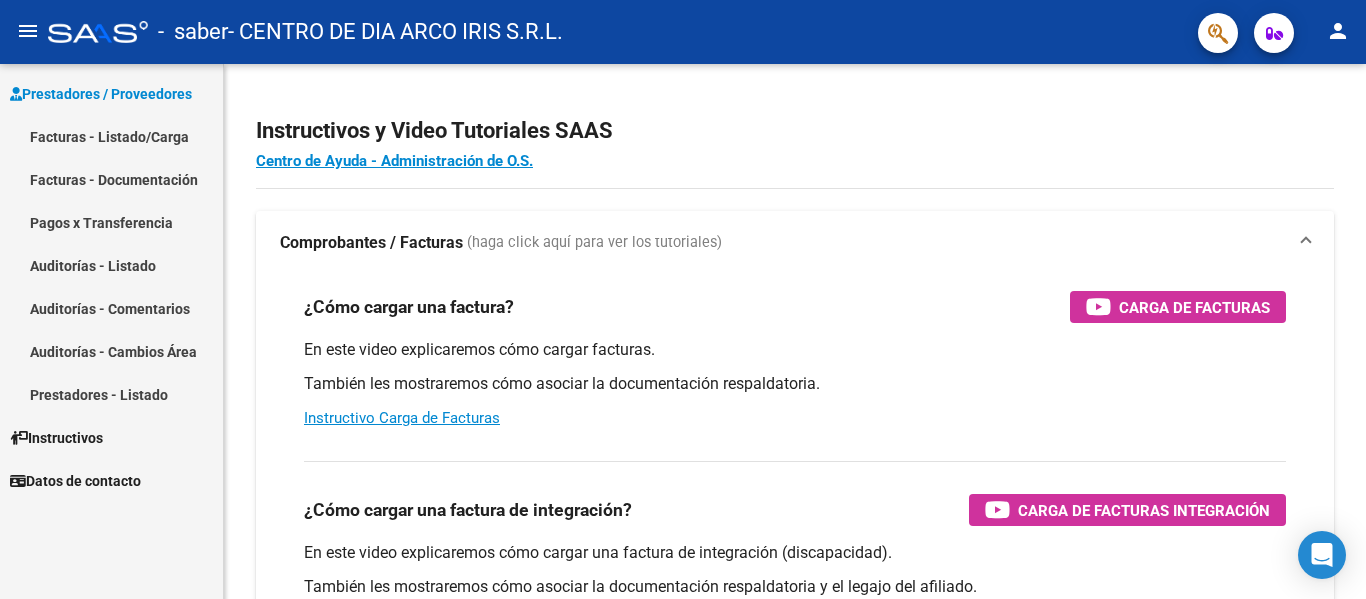 click on "Facturas - Listado/Carga" at bounding box center (111, 136) 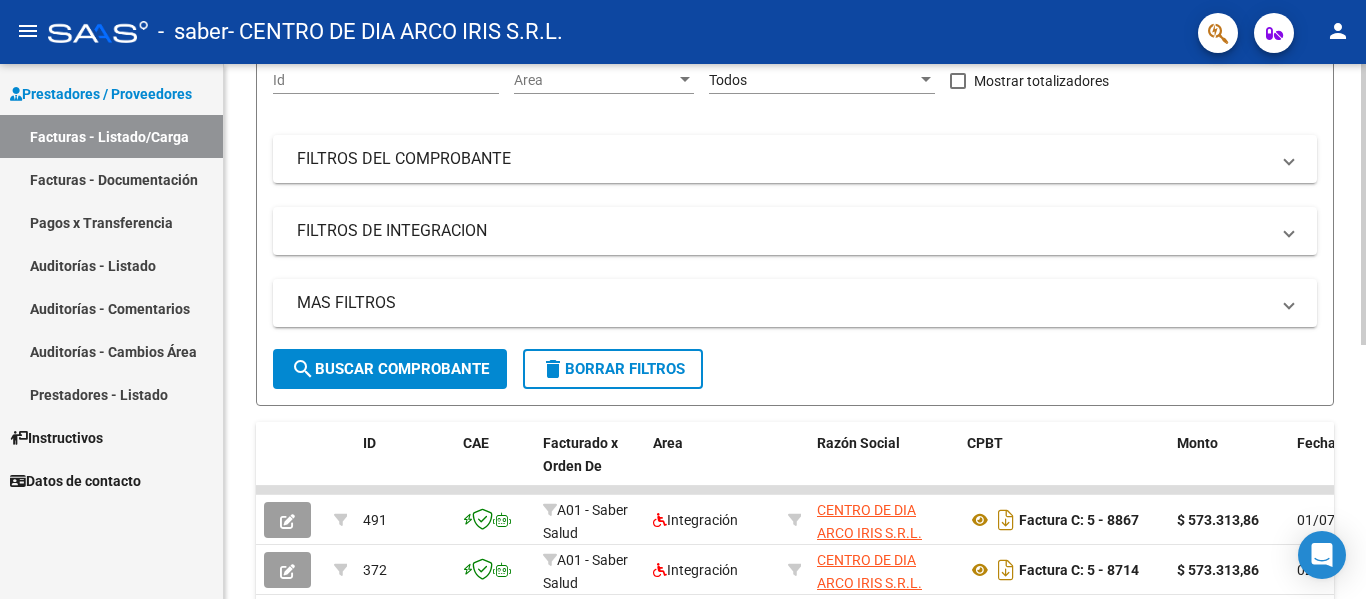 scroll, scrollTop: 100, scrollLeft: 0, axis: vertical 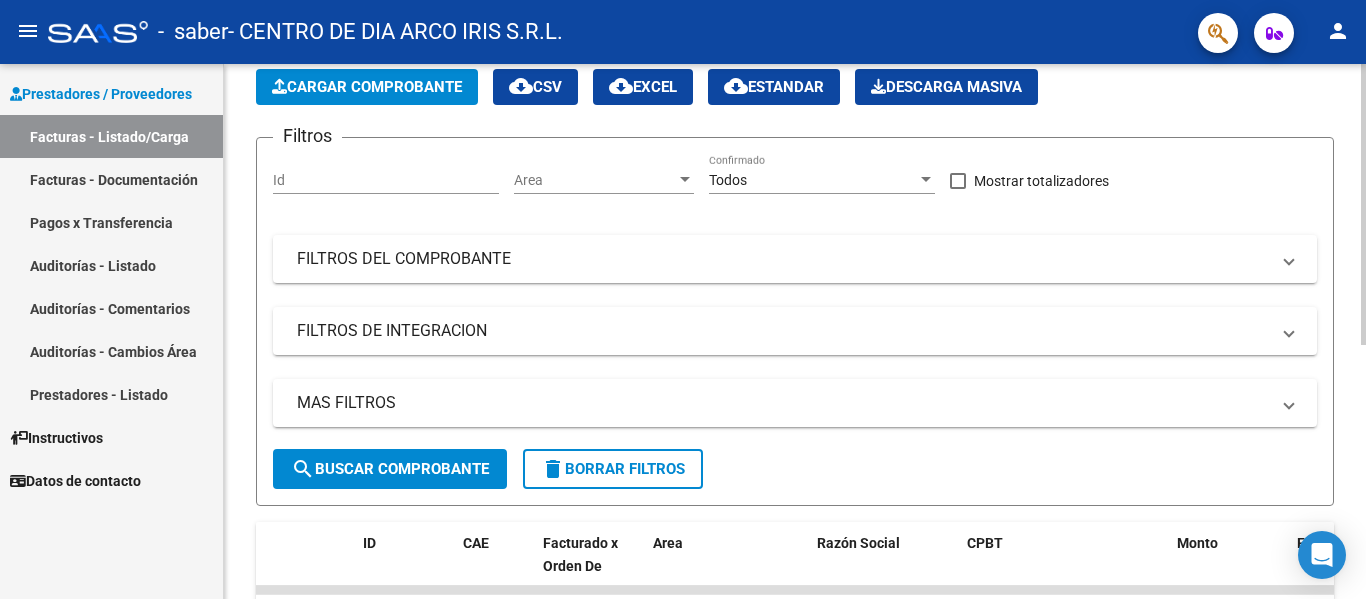 click on "Cargar Comprobante" 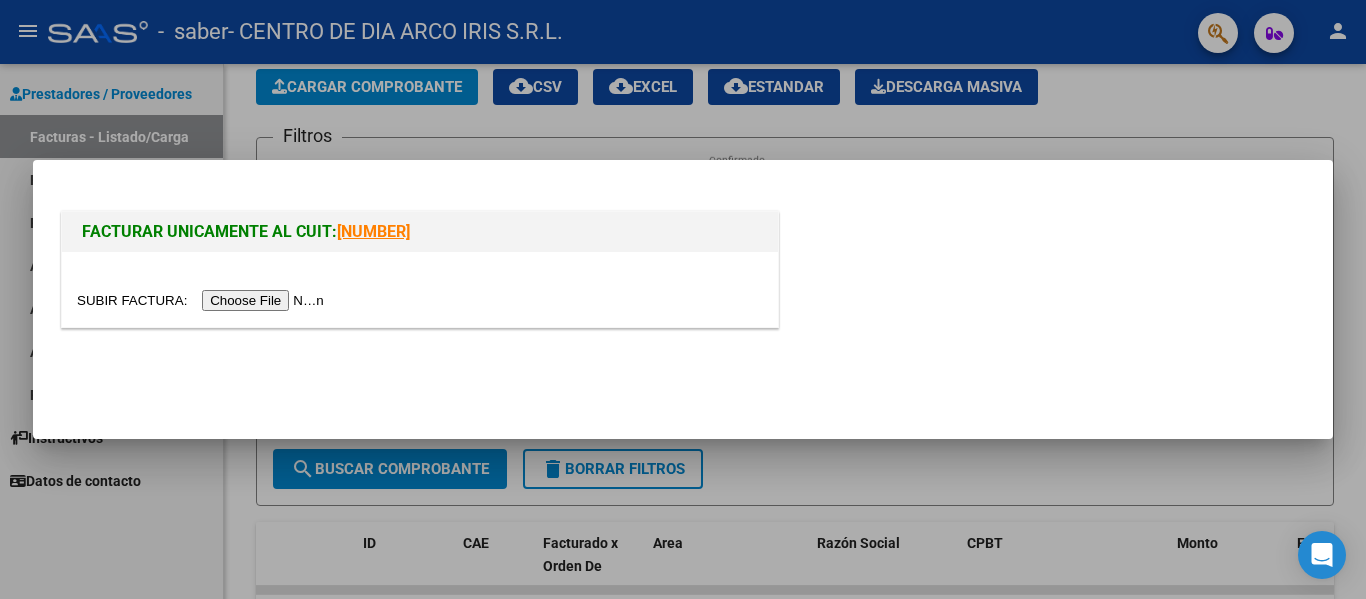 click at bounding box center [203, 300] 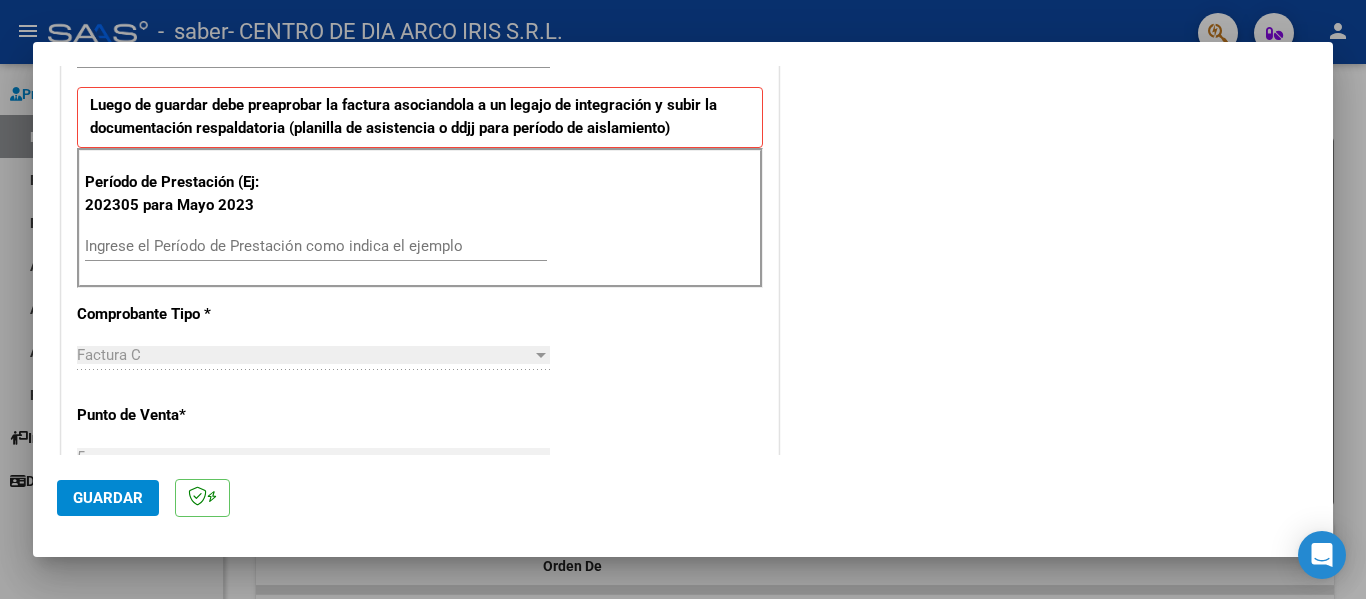 scroll, scrollTop: 500, scrollLeft: 0, axis: vertical 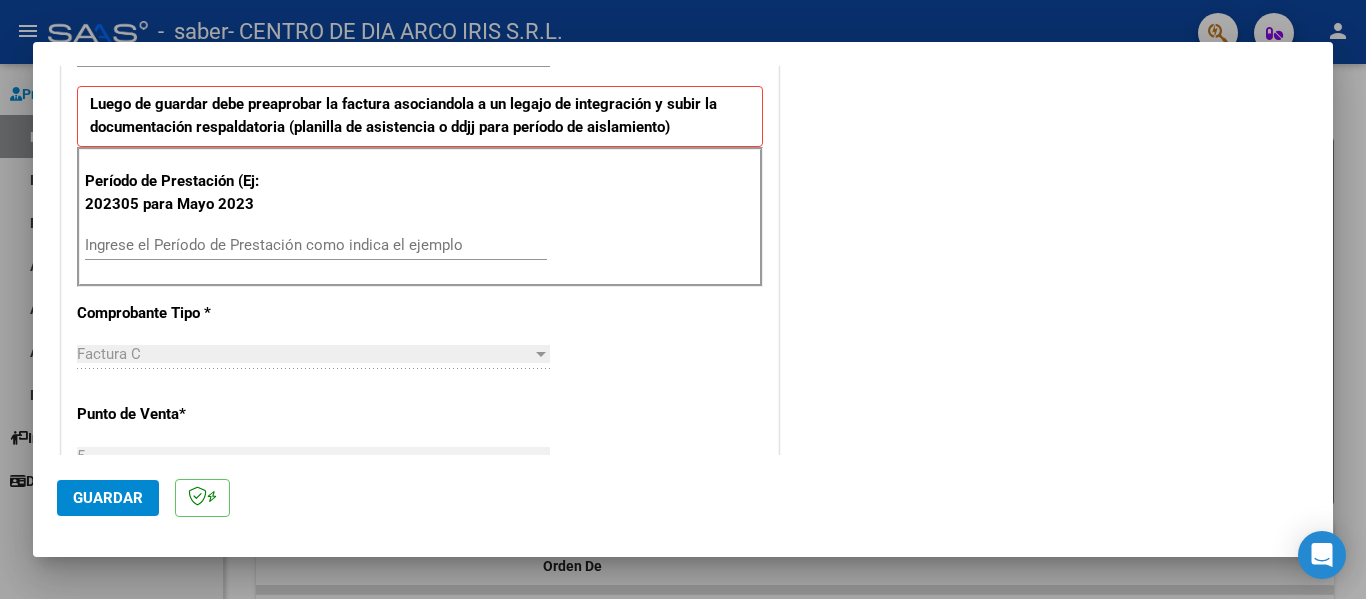click on "Ingrese el Período de Prestación como indica el ejemplo" at bounding box center [316, 245] 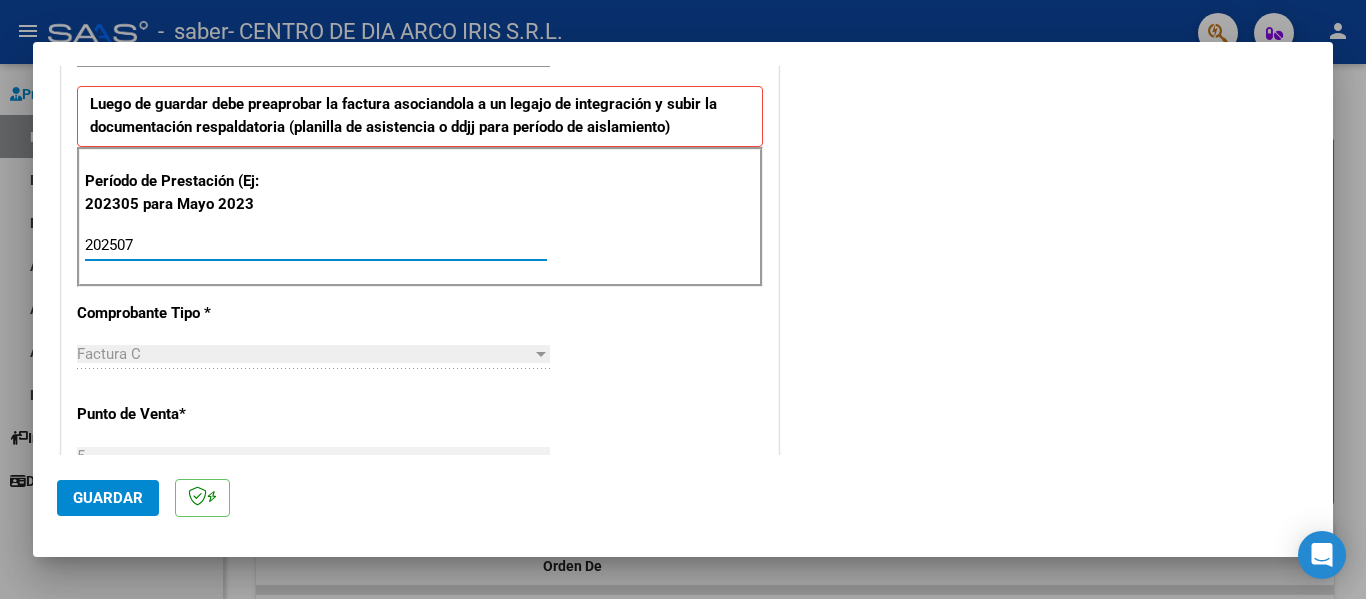 type on "202507" 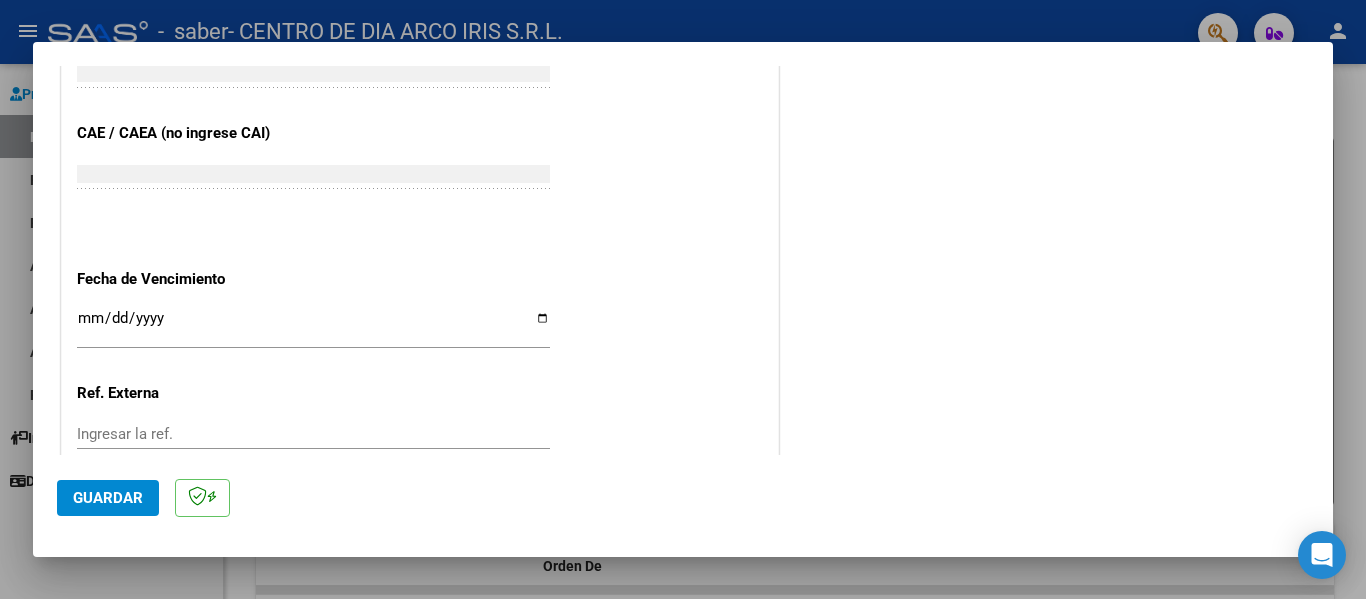 scroll, scrollTop: 1200, scrollLeft: 0, axis: vertical 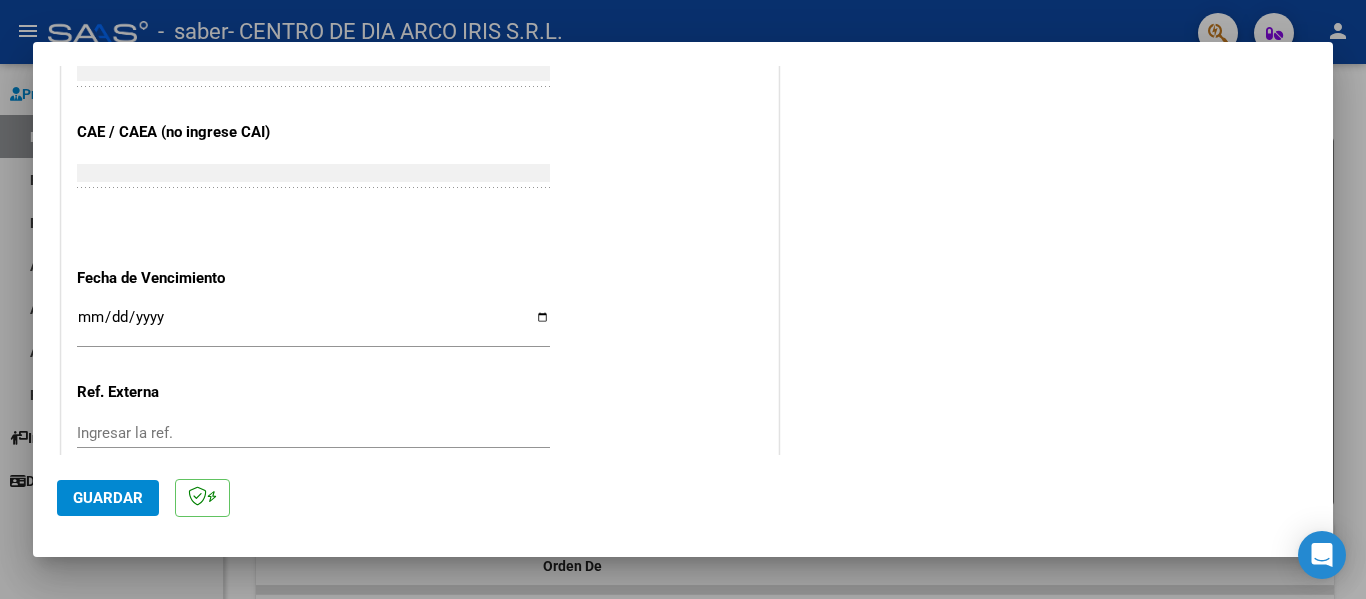 click on "Ingresar la fecha" at bounding box center [313, 325] 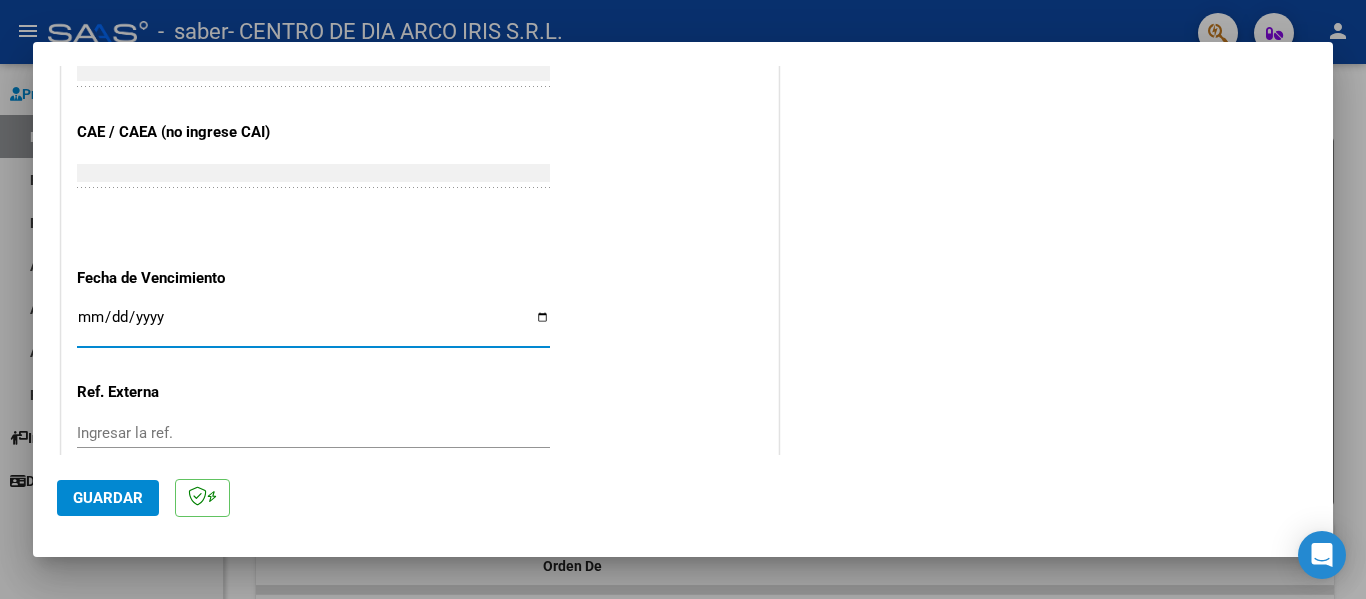 click on "Ingresar la fecha" at bounding box center (313, 325) 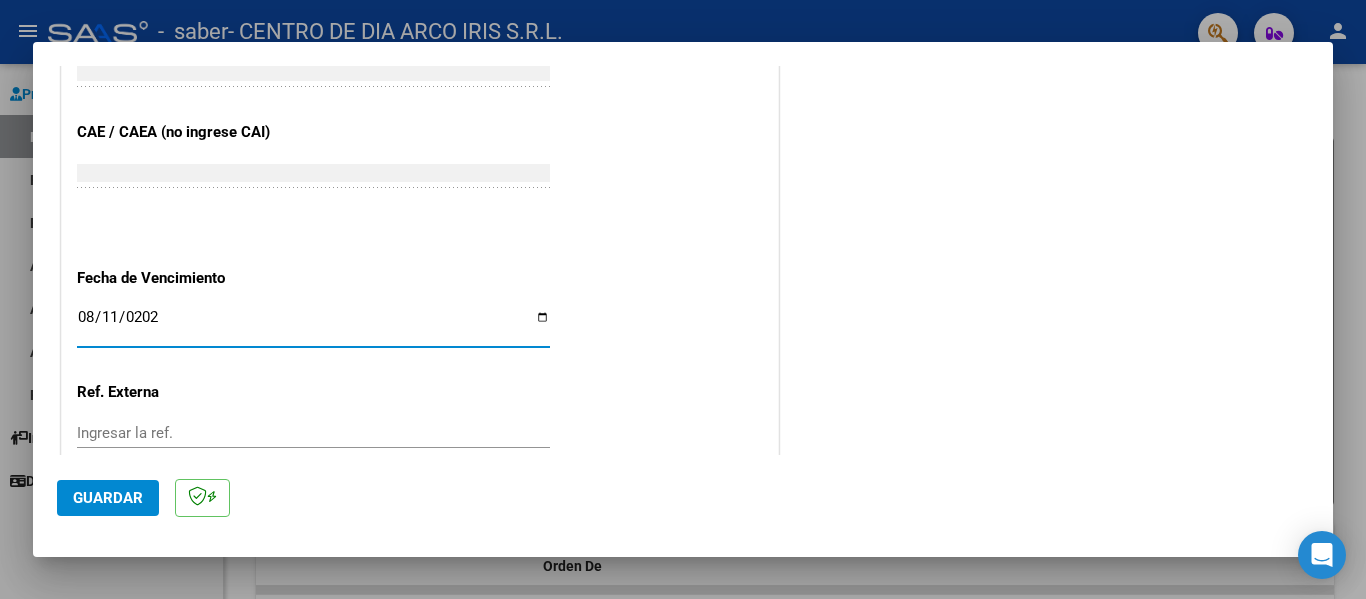 type on "2025-08-11" 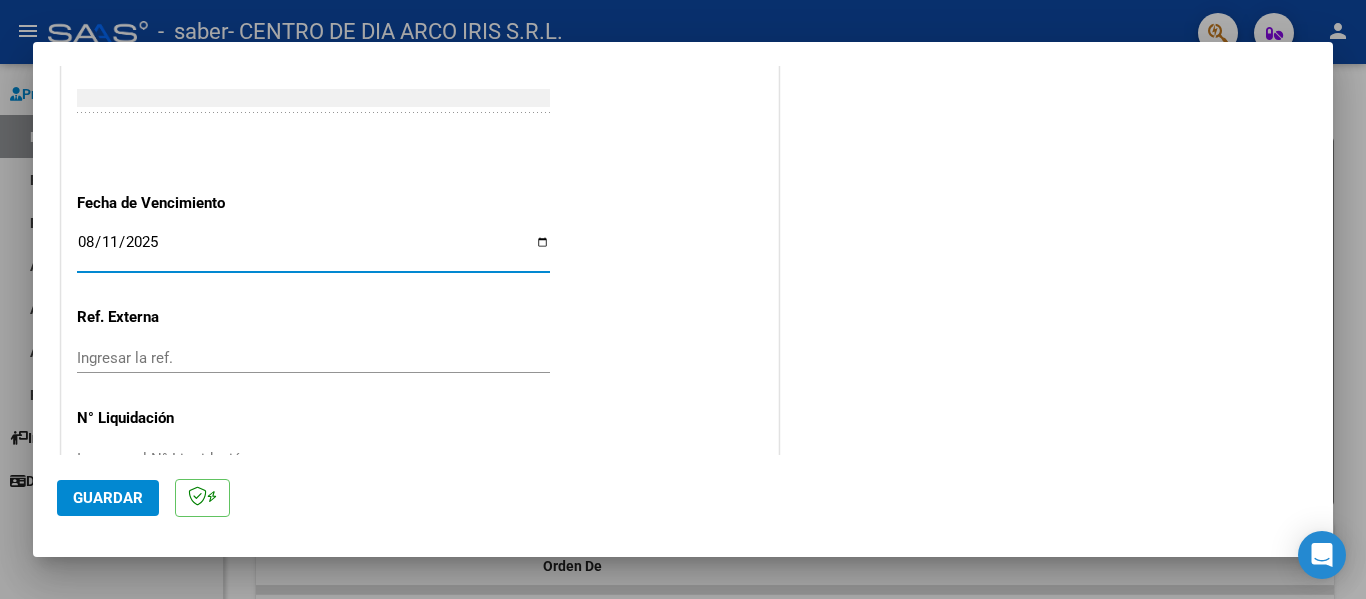 scroll, scrollTop: 1333, scrollLeft: 0, axis: vertical 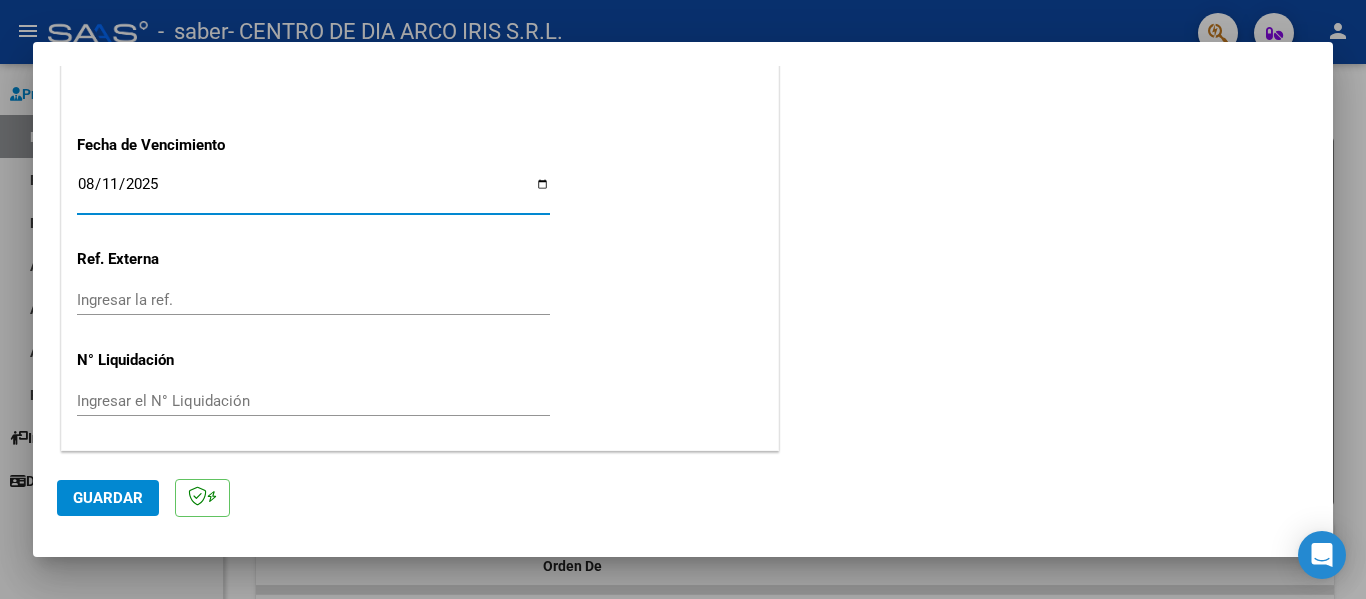 click on "Guardar" 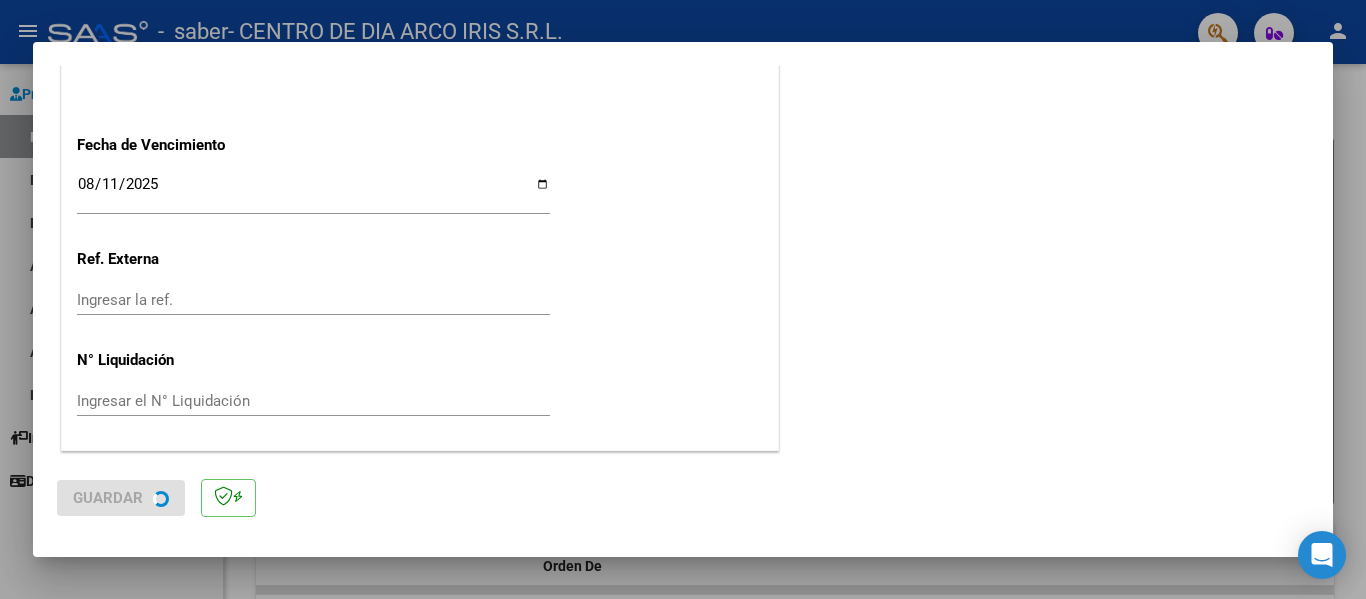 scroll, scrollTop: 0, scrollLeft: 0, axis: both 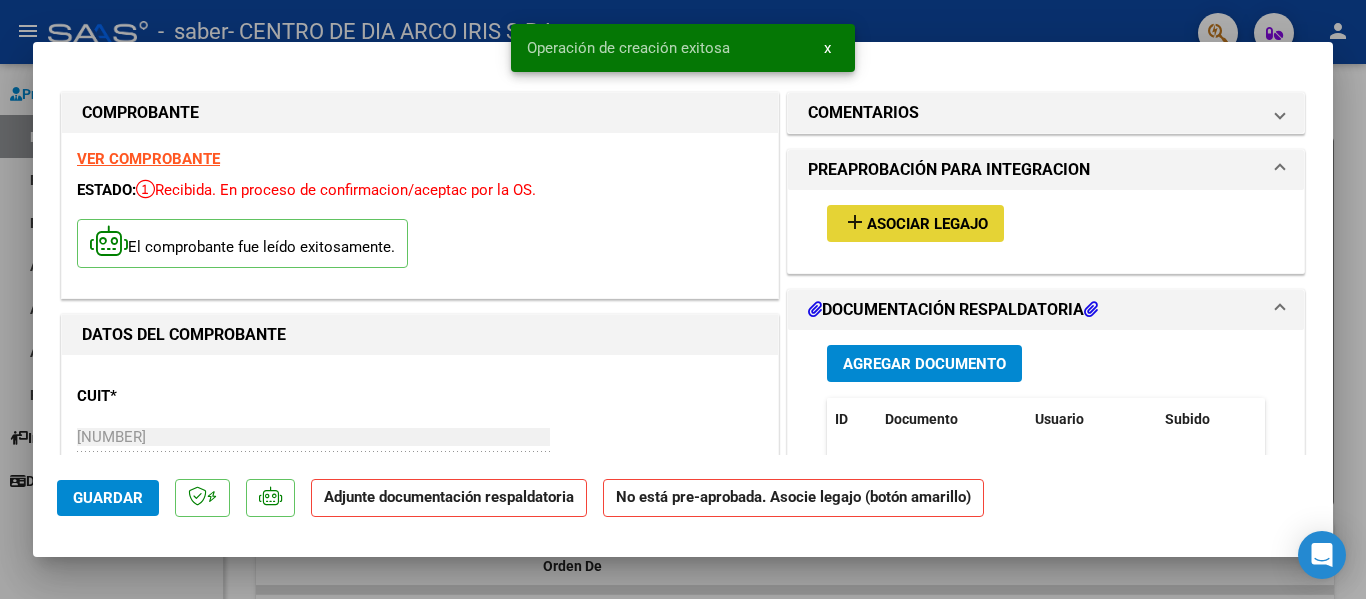 click on "add Asociar Legajo" at bounding box center (915, 223) 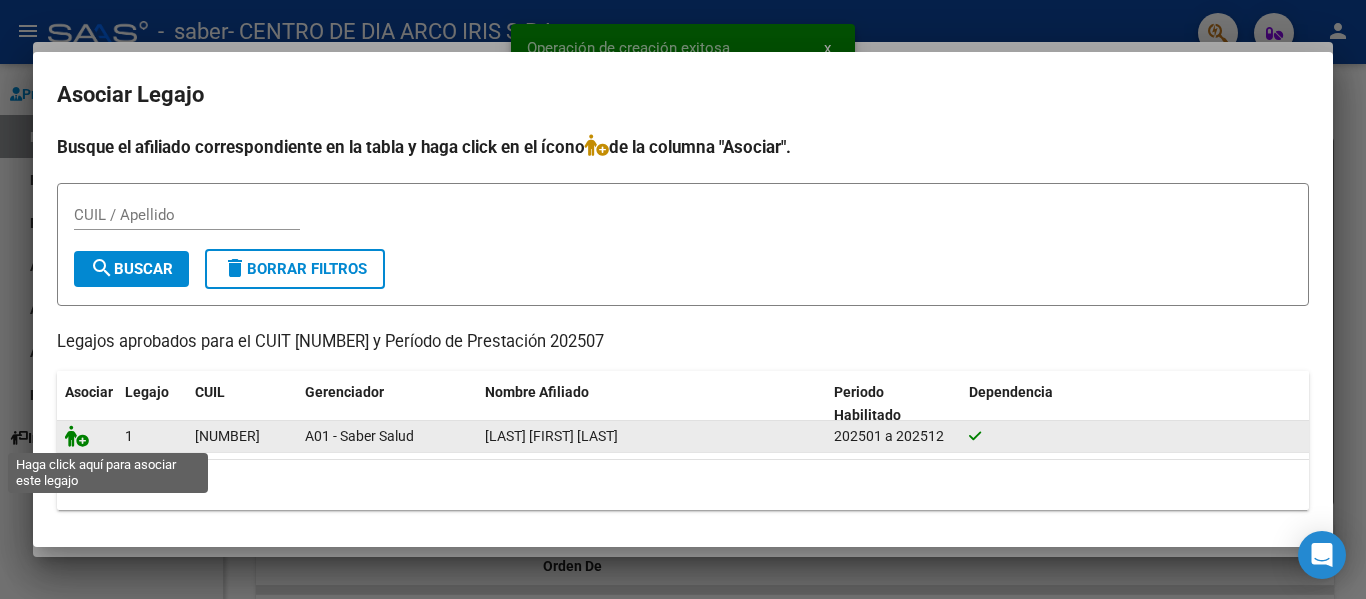 click 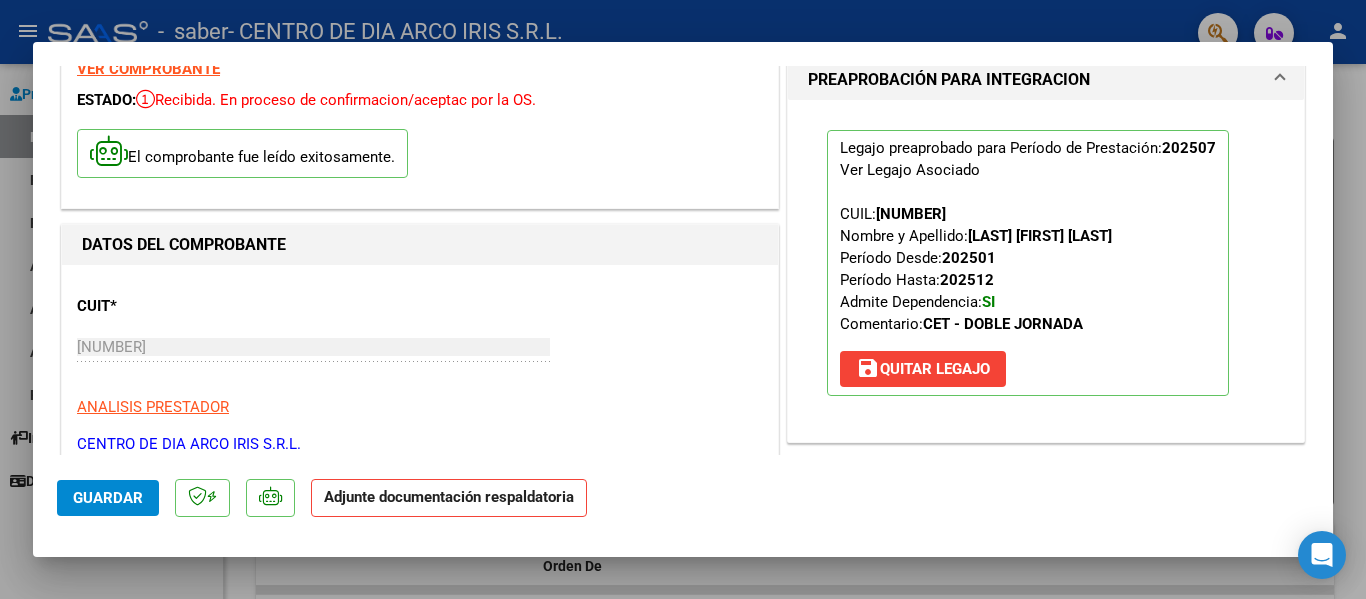 scroll, scrollTop: 300, scrollLeft: 0, axis: vertical 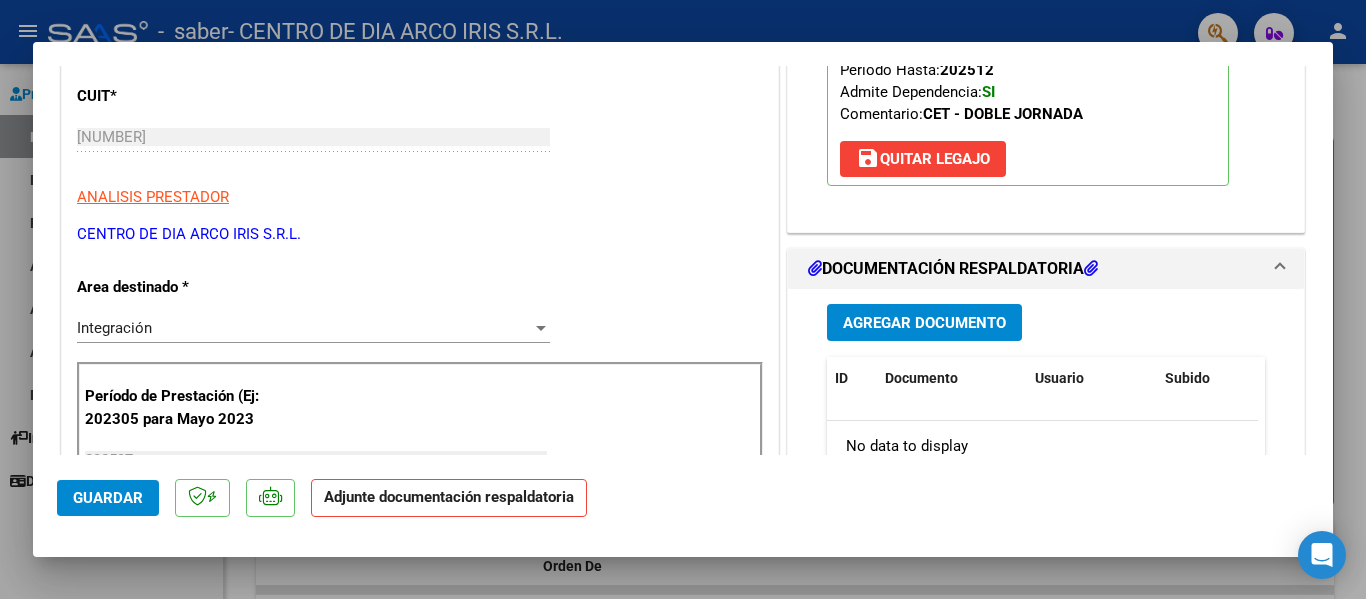 click on "Agregar Documento" at bounding box center [924, 323] 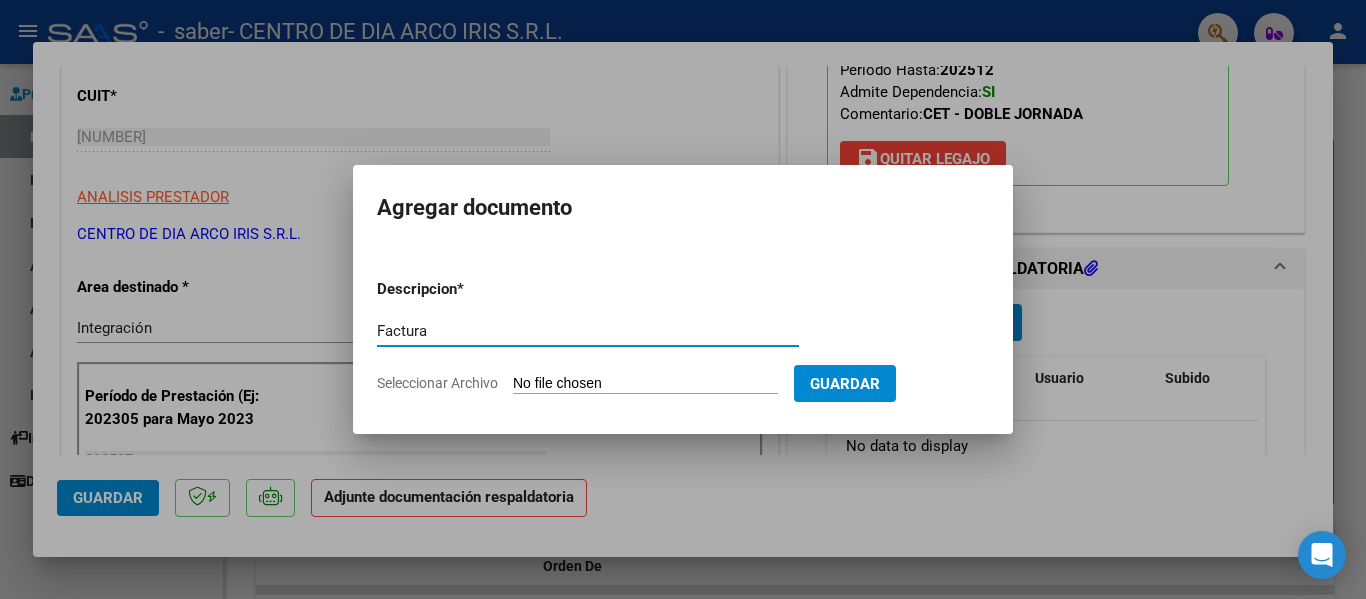 type on "Factura" 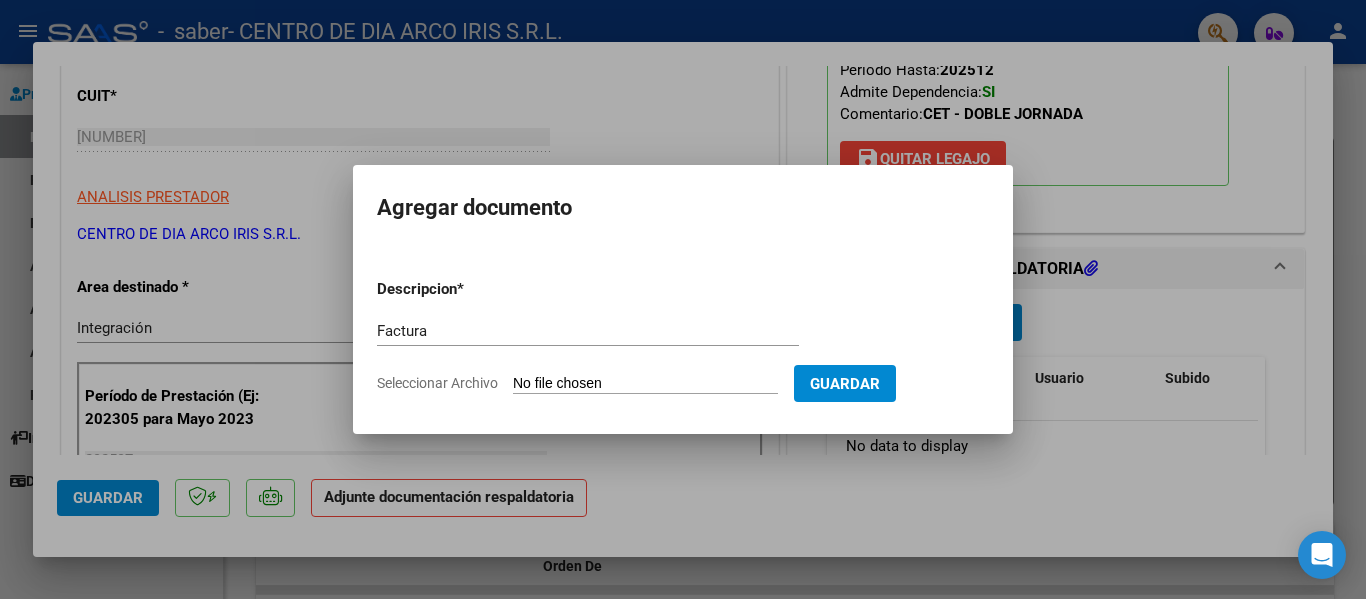 type on "C:\fakepath\Cuelho Joselin Factura 07-2025.pdf" 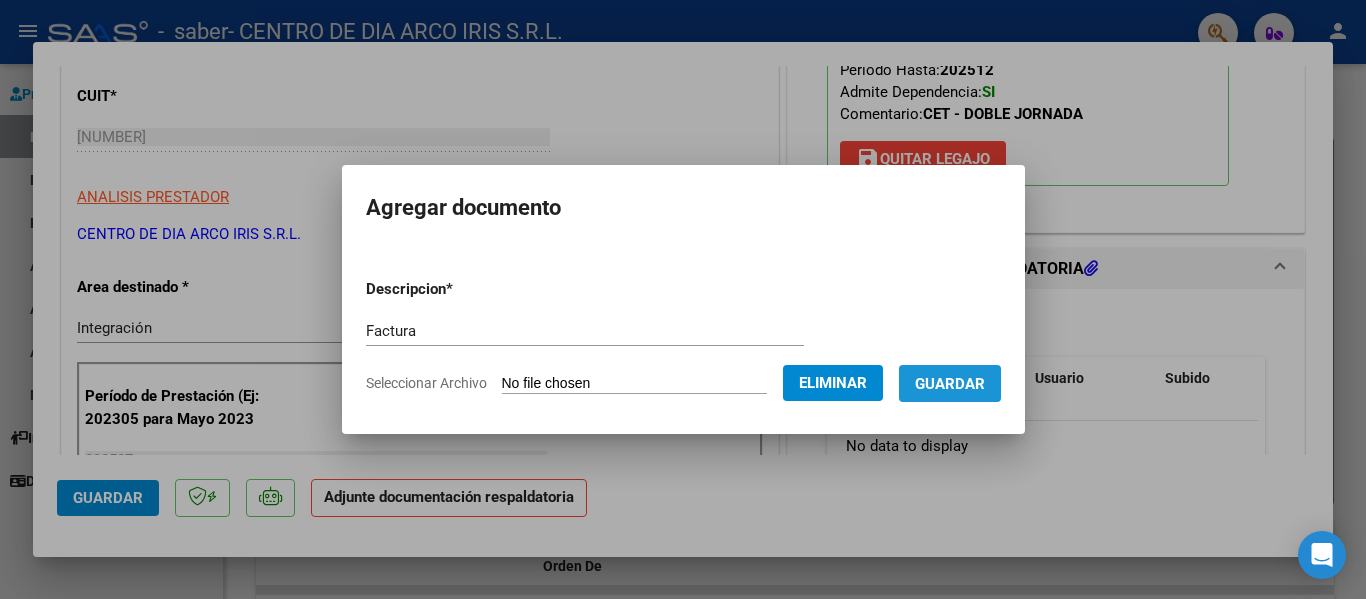 click on "Guardar" at bounding box center (950, 384) 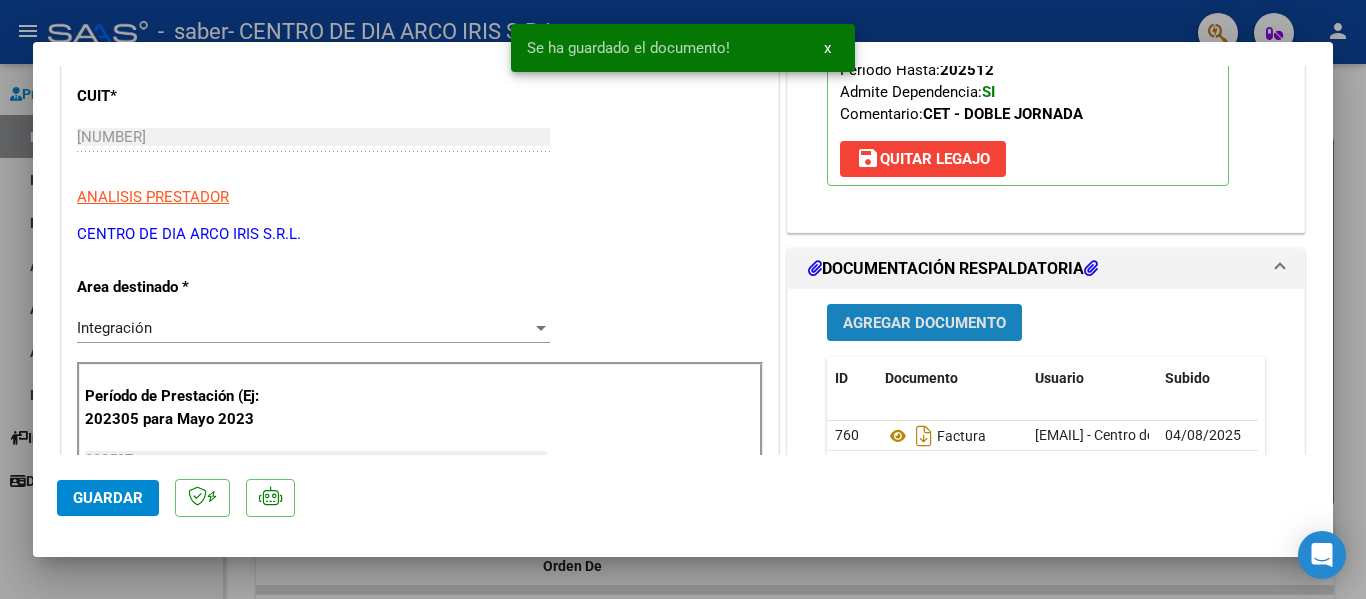 click on "Agregar Documento" at bounding box center (924, 322) 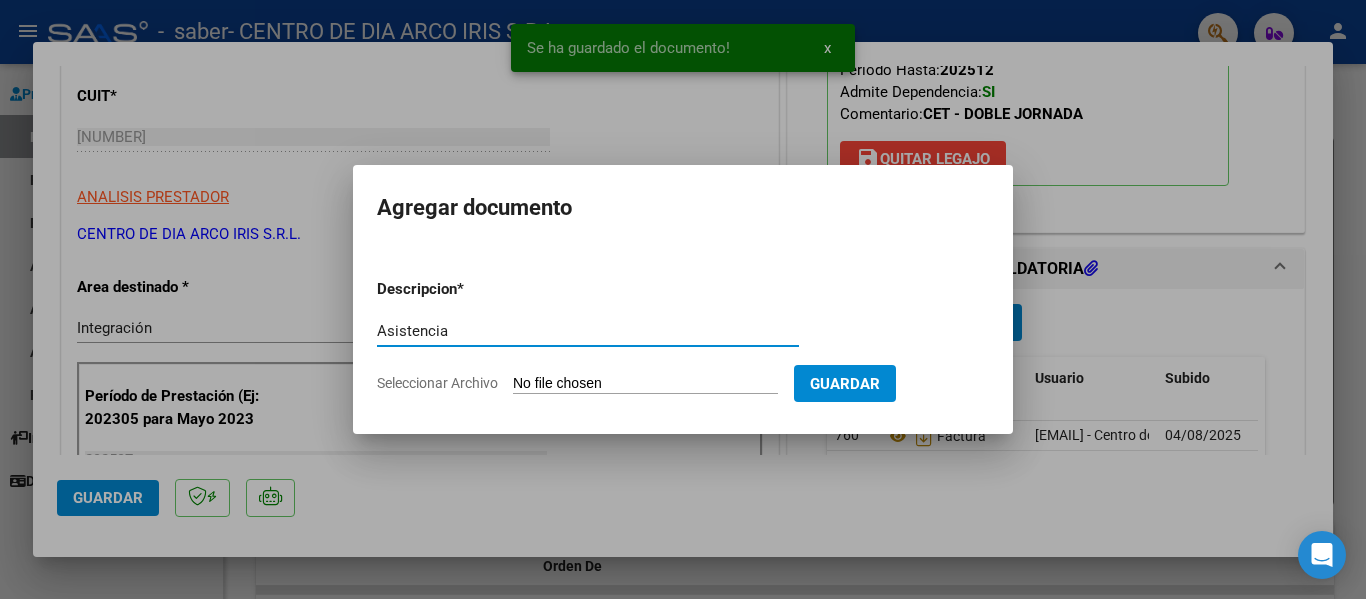 type on "Asistencia" 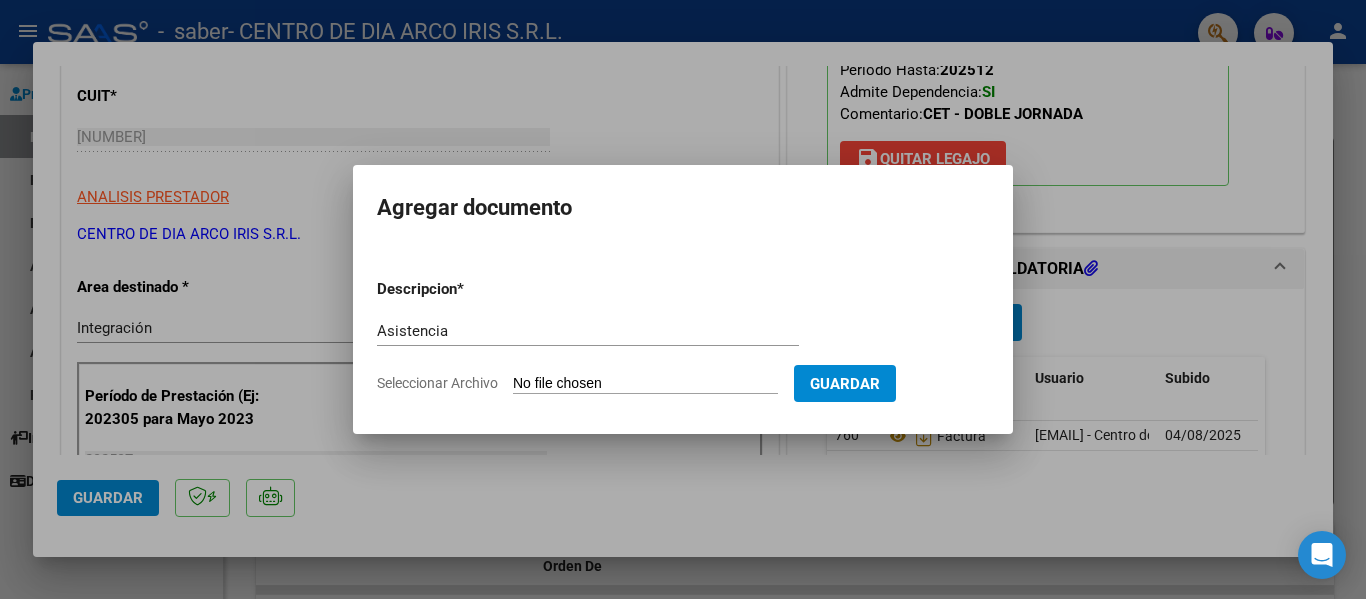 type on "C:\fakepath\Cuelho Joselin asistencia julio.pdf" 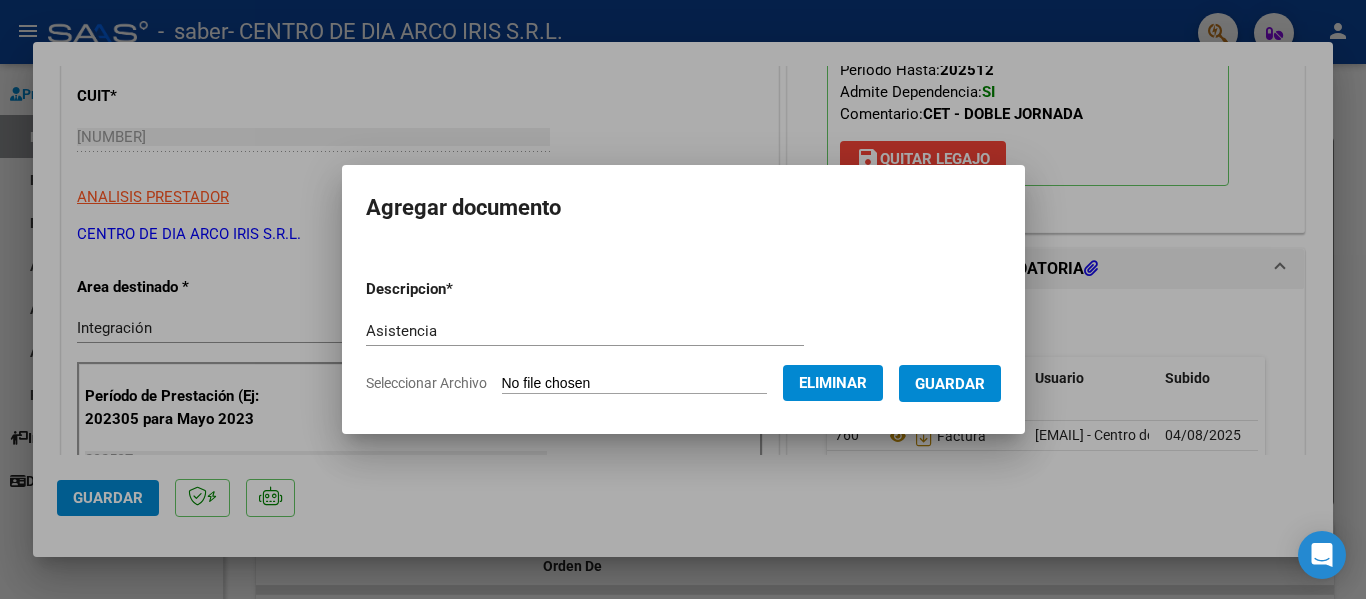 click on "Guardar" at bounding box center (950, 383) 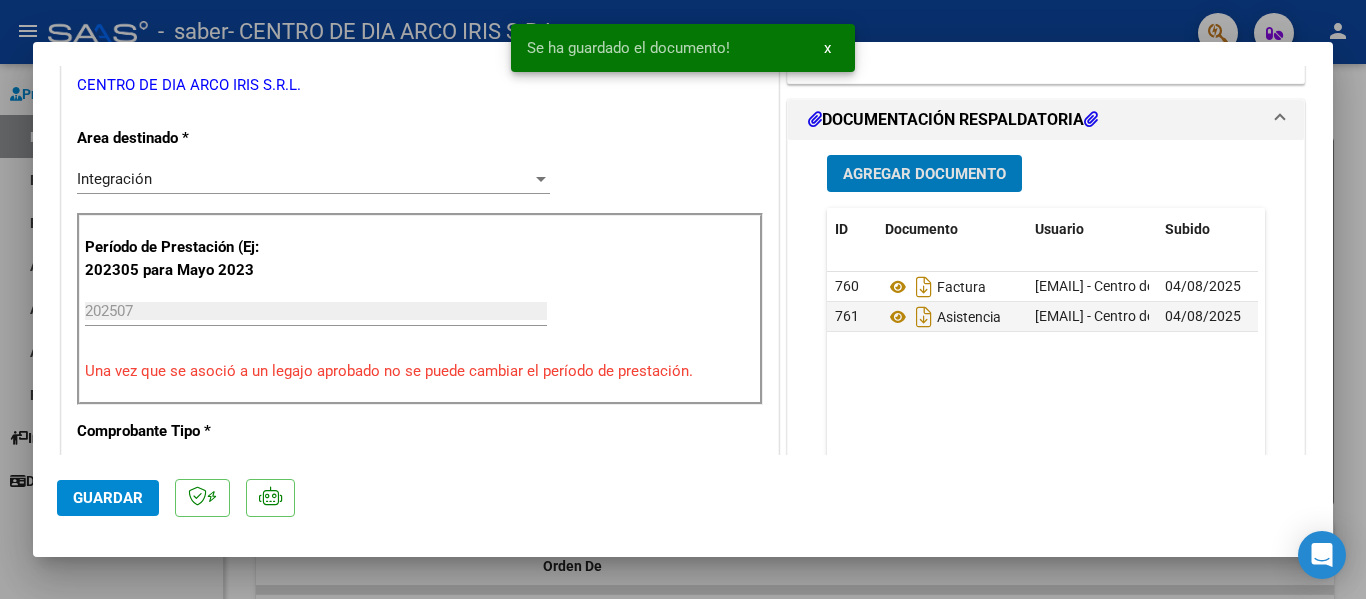 scroll, scrollTop: 600, scrollLeft: 0, axis: vertical 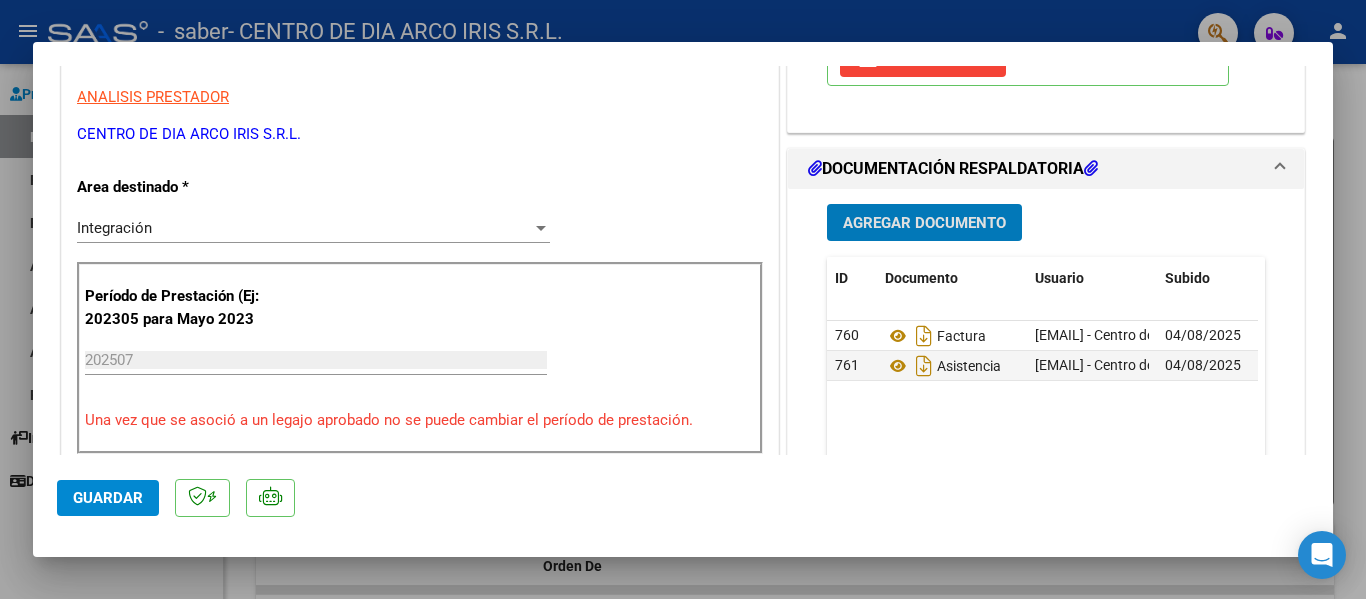 click on "Agregar Documento" at bounding box center [924, 223] 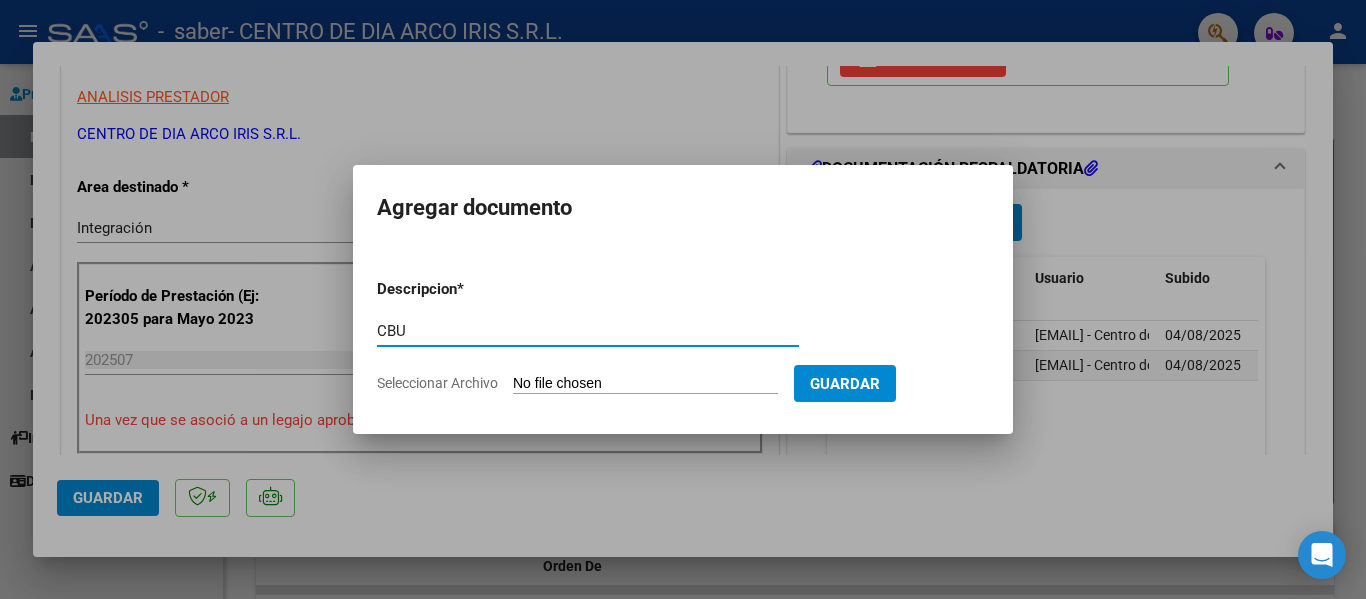 type on "CBU" 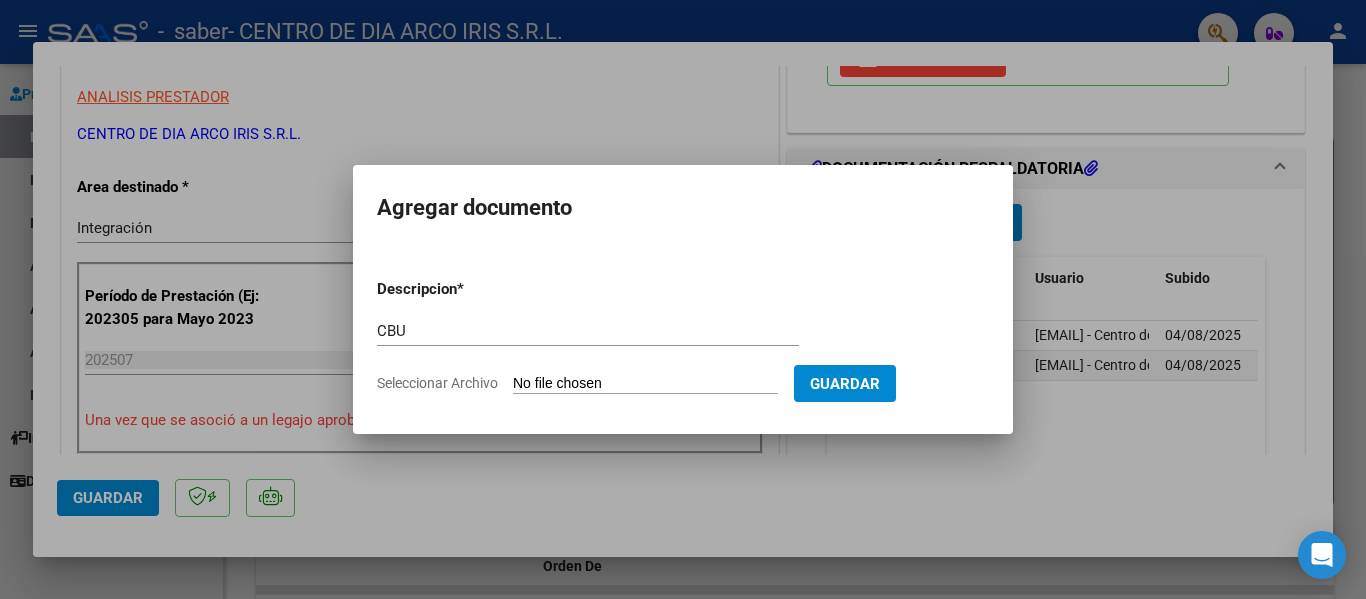 click on "Seleccionar Archivo" 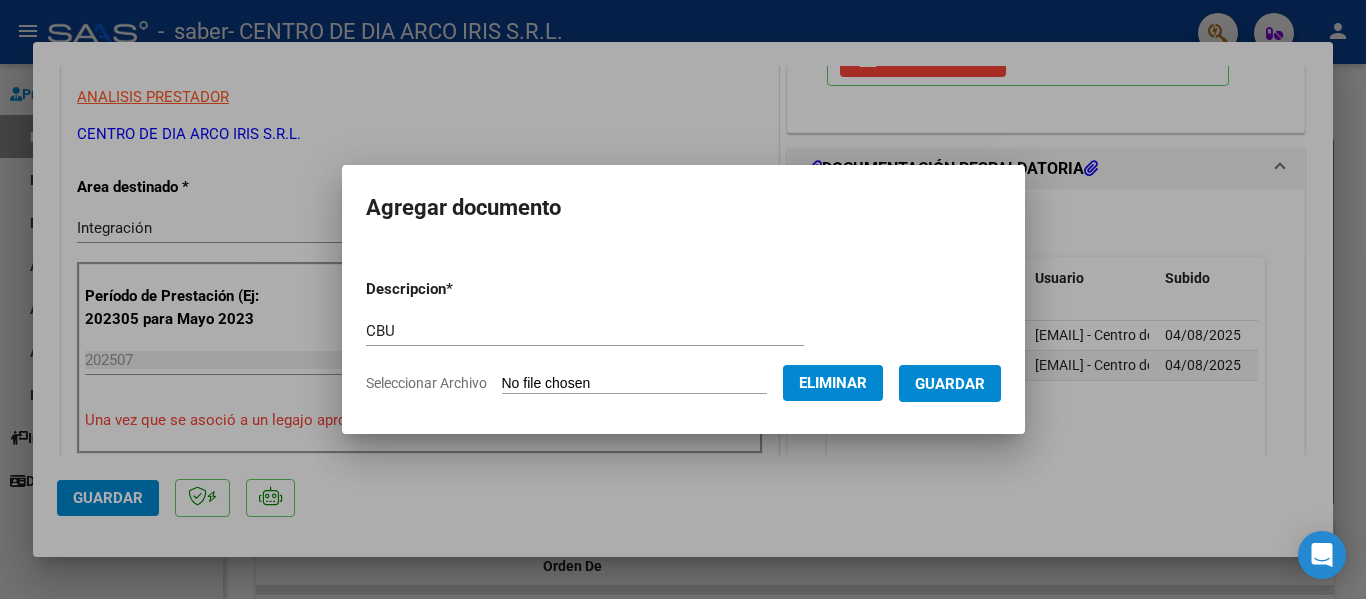 click on "Guardar" at bounding box center (950, 383) 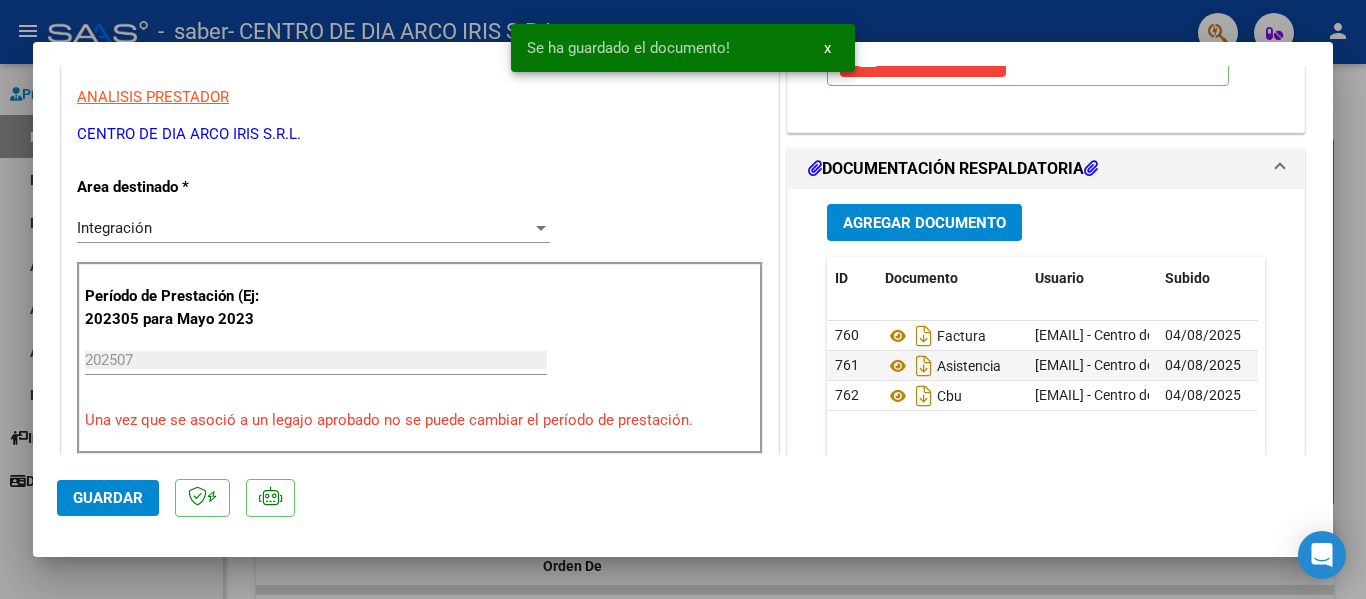 click on "760  Factura   administracion@grupoarcoiris.com.ar -   Centro de dia Arco Iris SRL|   04/08/2025  761  Asistencia   administracion@grupoarcoiris.com.ar -   Centro de dia Arco Iris SRL|   04/08/2025  762  Cbu   administracion@grupoarcoiris.com.ar -   Centro de dia Arco Iris SRL|   04/08/2025" 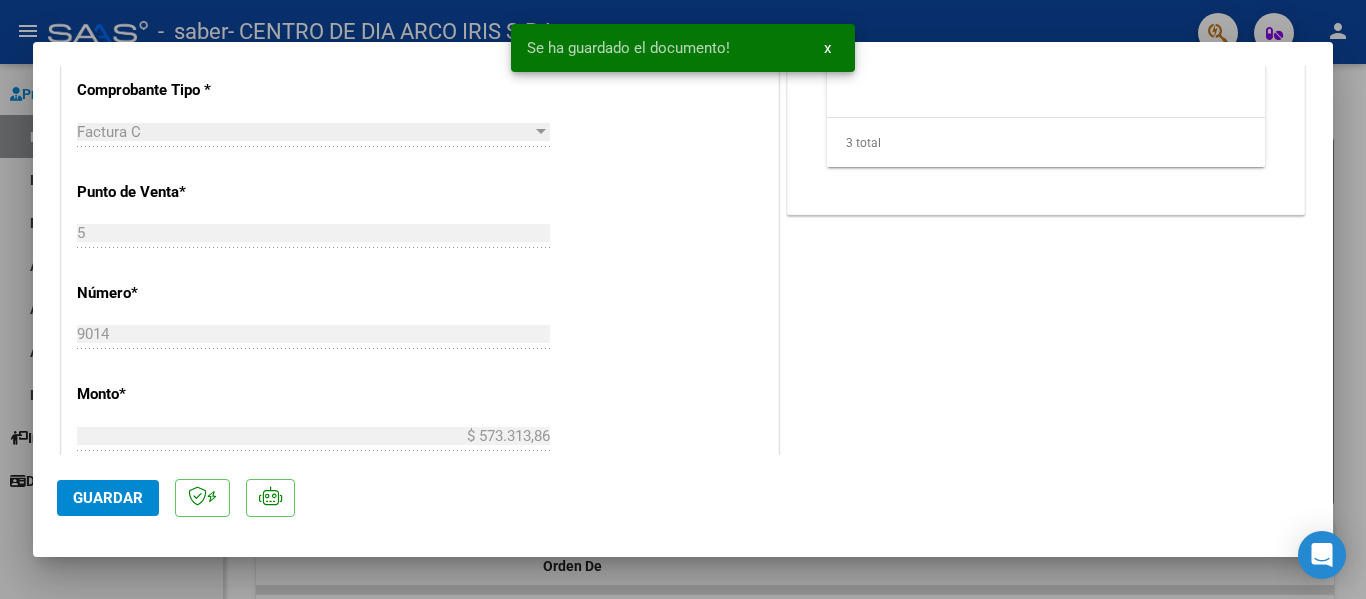 scroll, scrollTop: 800, scrollLeft: 0, axis: vertical 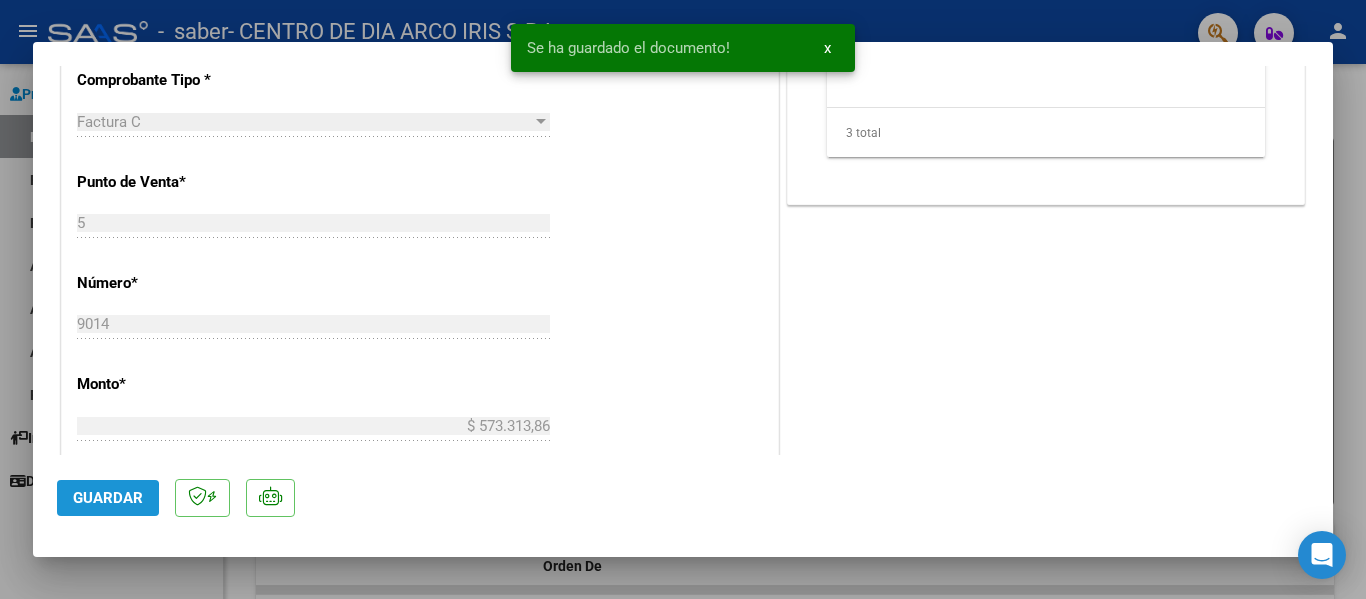 click on "Guardar" 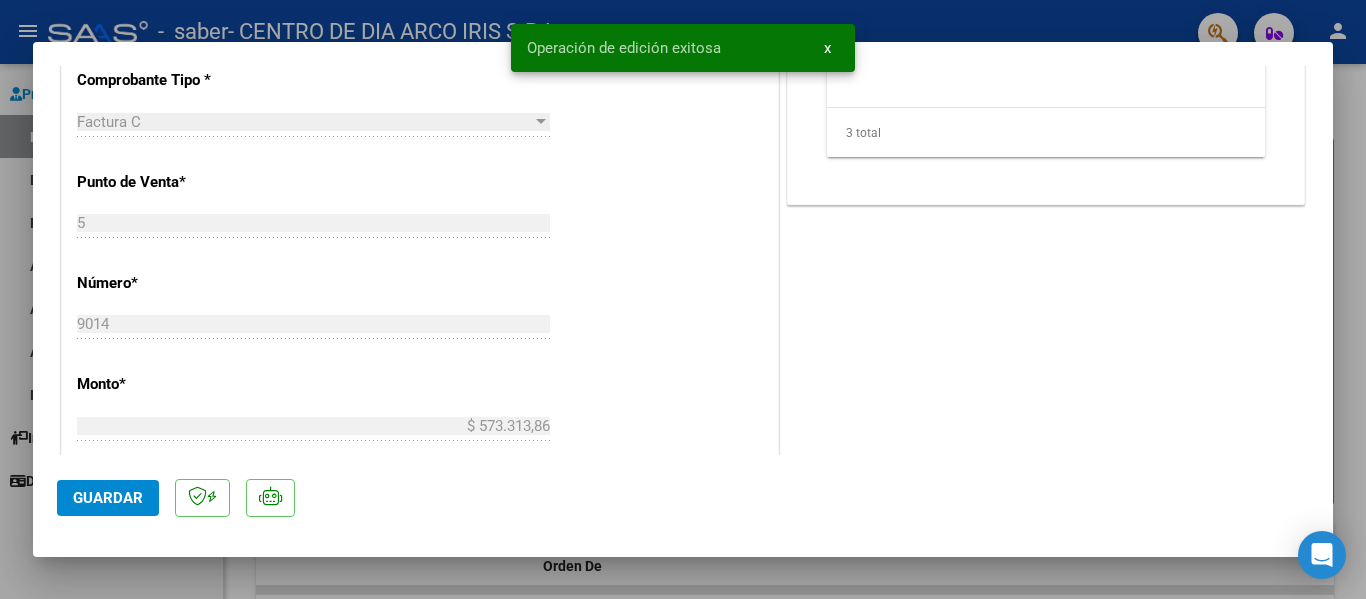 click on "x" at bounding box center [827, 48] 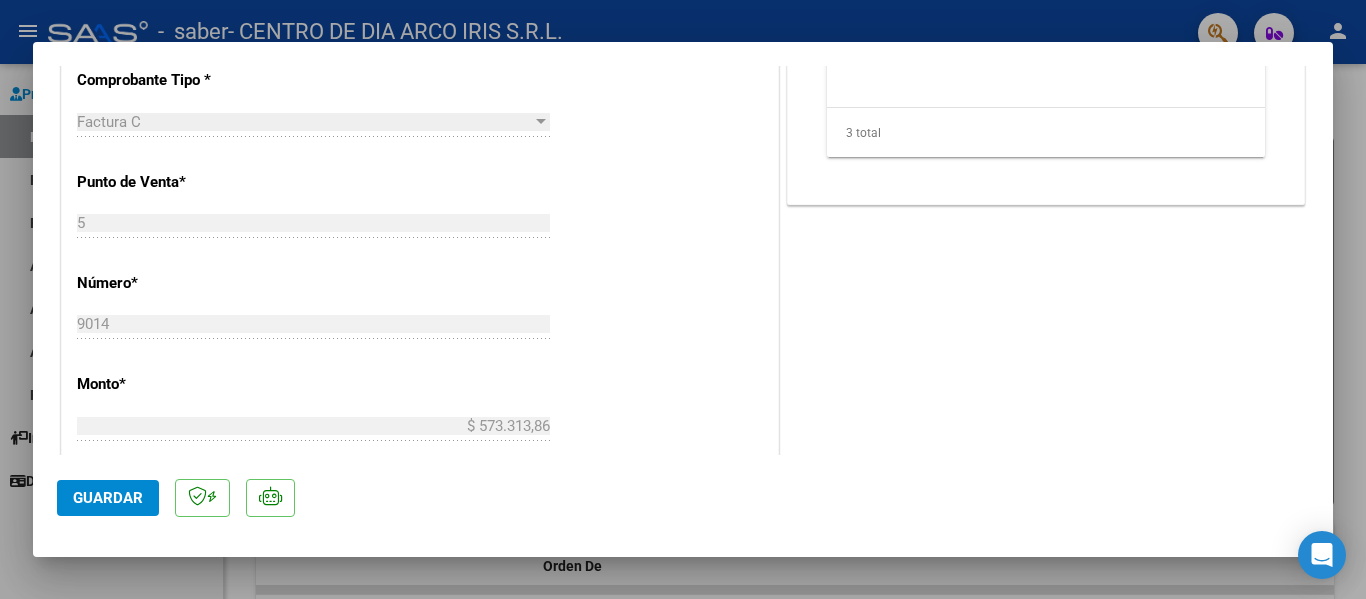 click at bounding box center (683, 299) 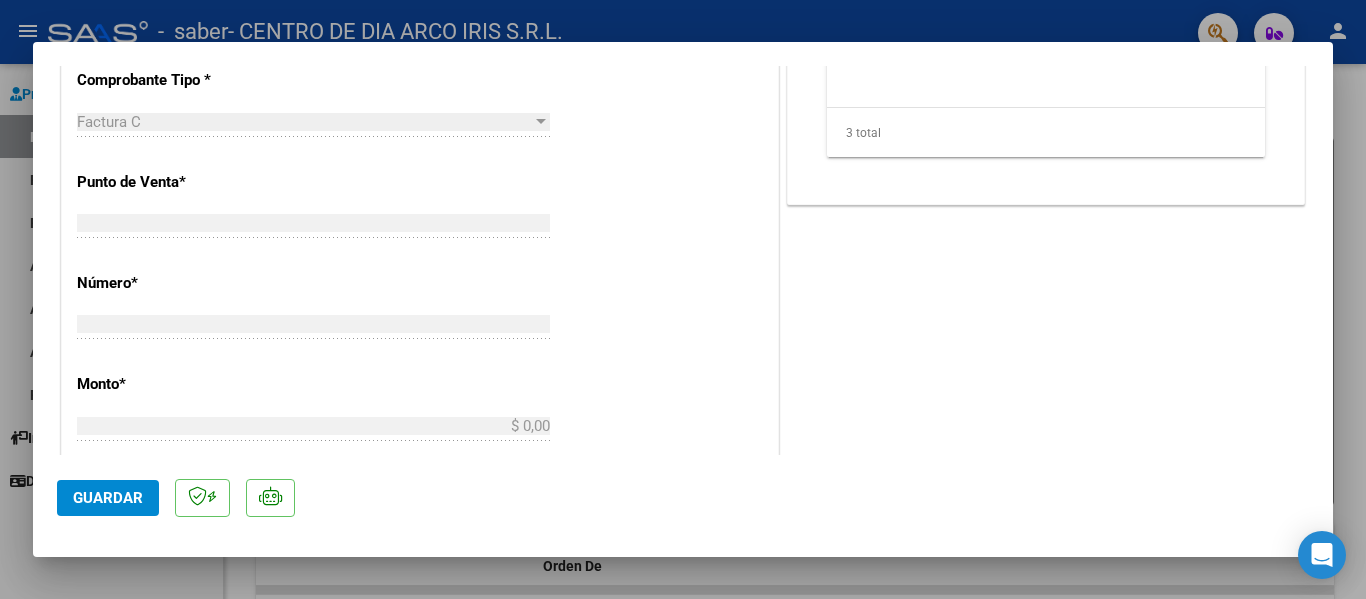 scroll, scrollTop: 0, scrollLeft: 0, axis: both 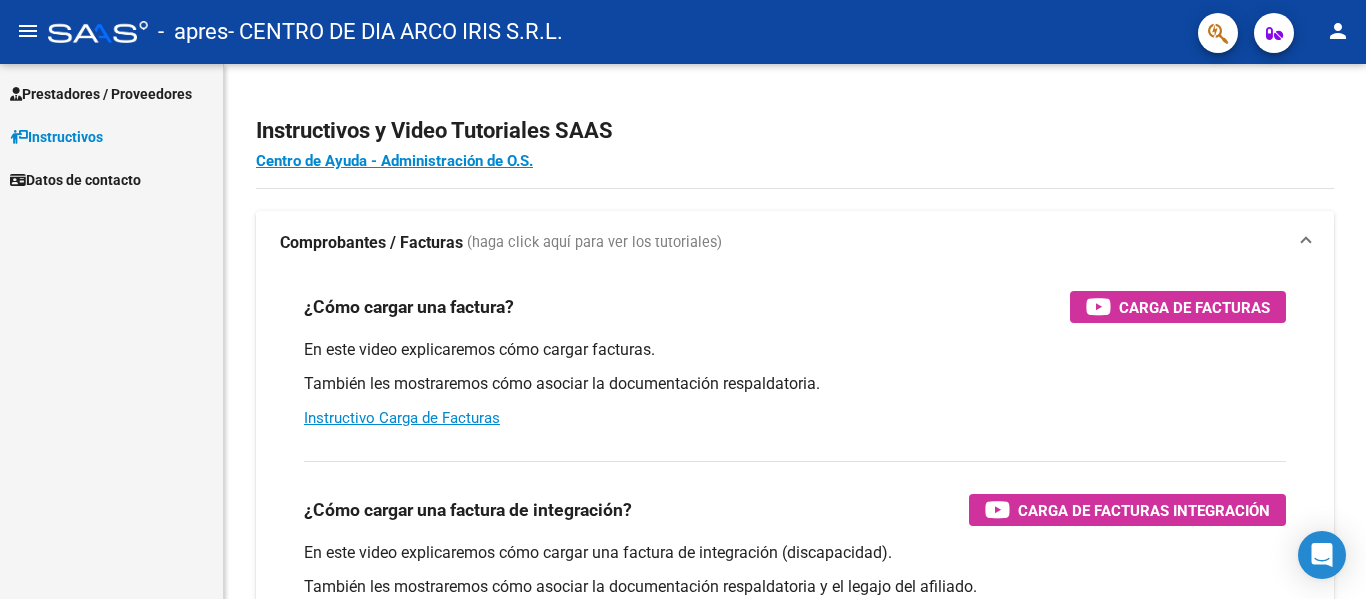 click on "Prestadores / Proveedores" at bounding box center [101, 94] 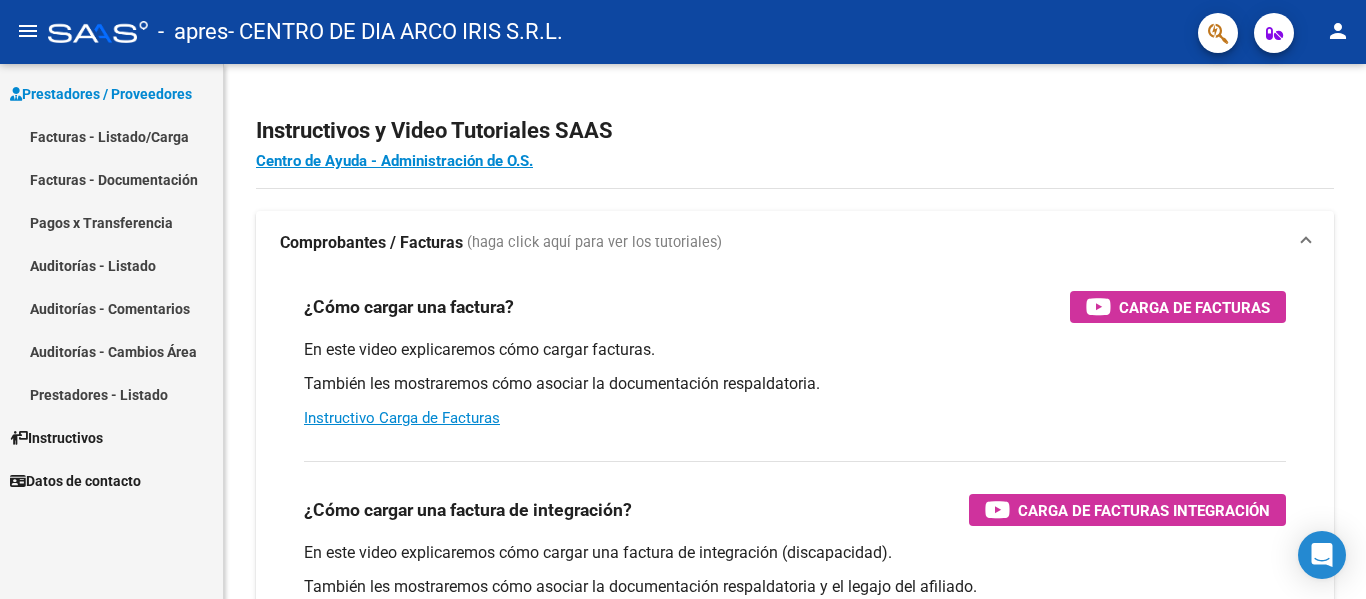 click on "Facturas - Listado/Carga" at bounding box center [111, 136] 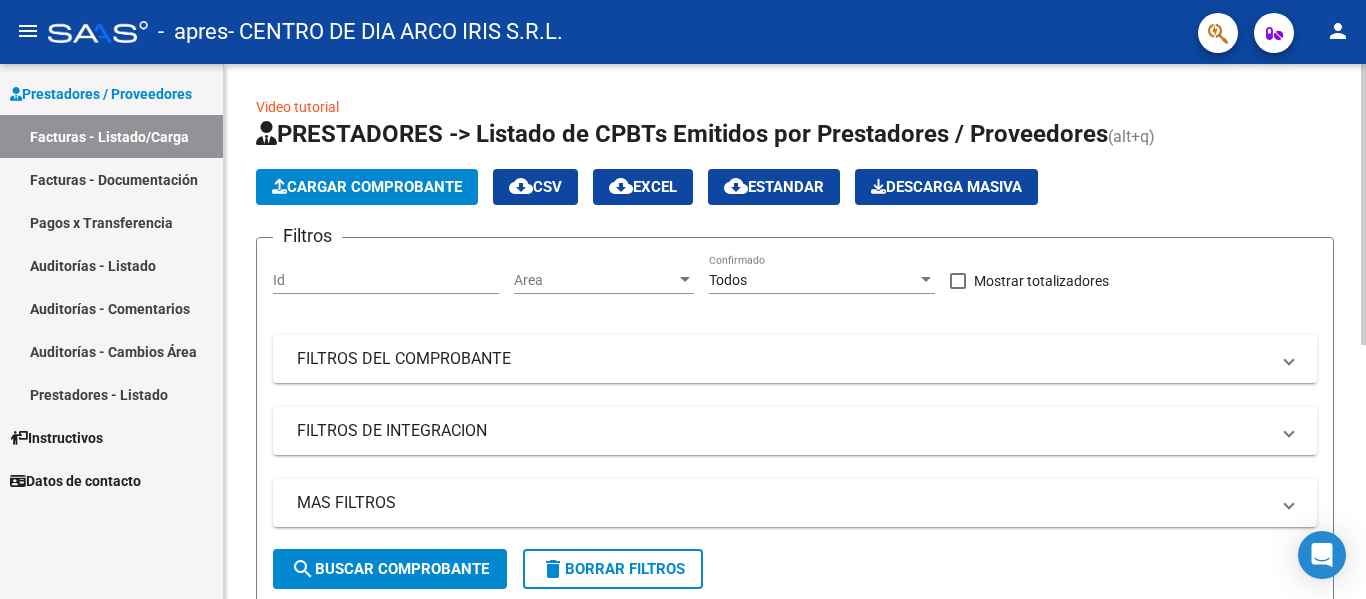 click on "Cargar Comprobante" 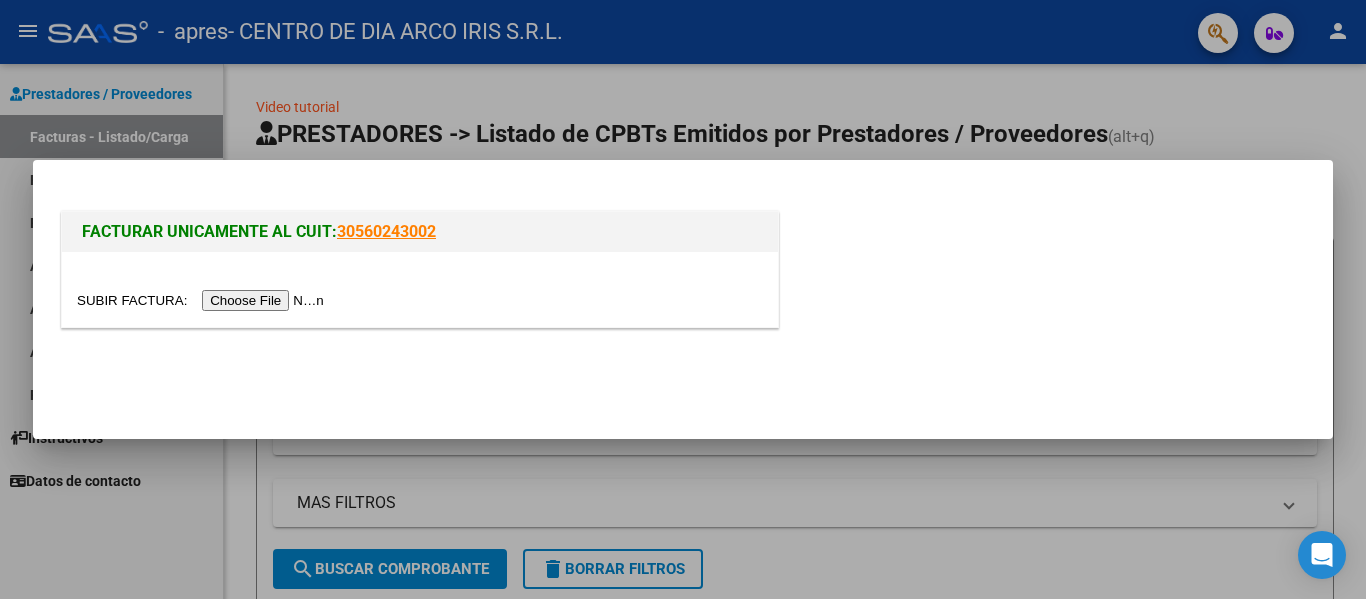 click at bounding box center [203, 300] 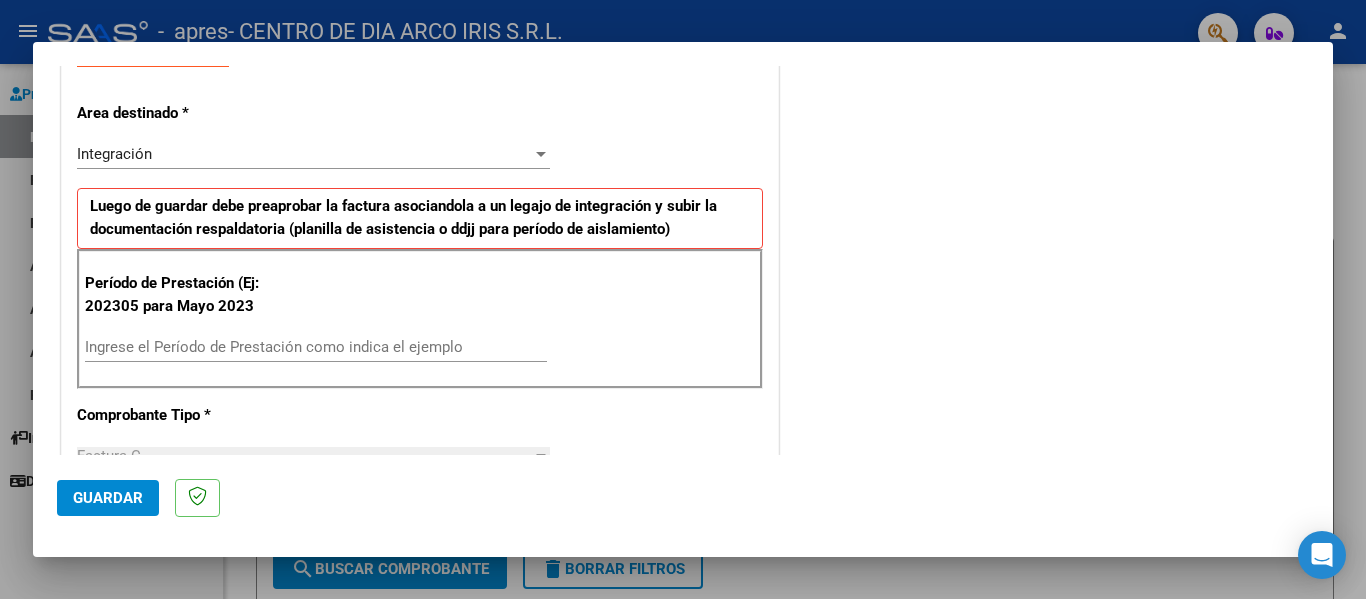scroll, scrollTop: 400, scrollLeft: 0, axis: vertical 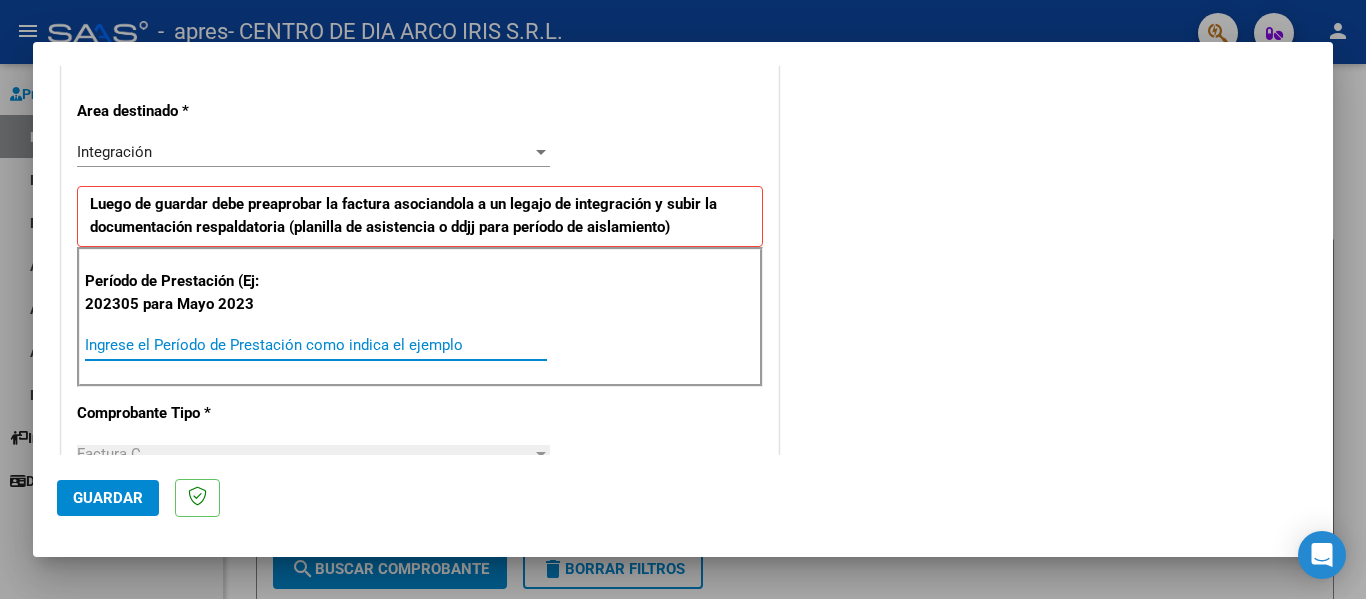 click on "Ingrese el Período de Prestación como indica el ejemplo" at bounding box center [316, 345] 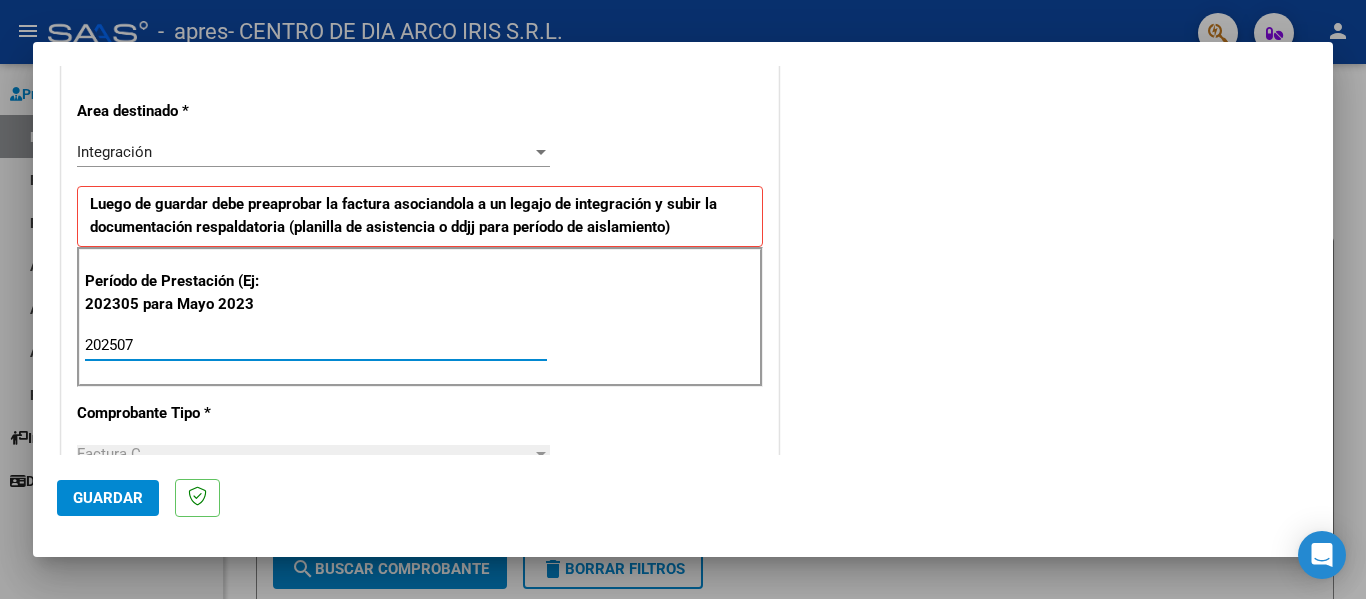type on "202507" 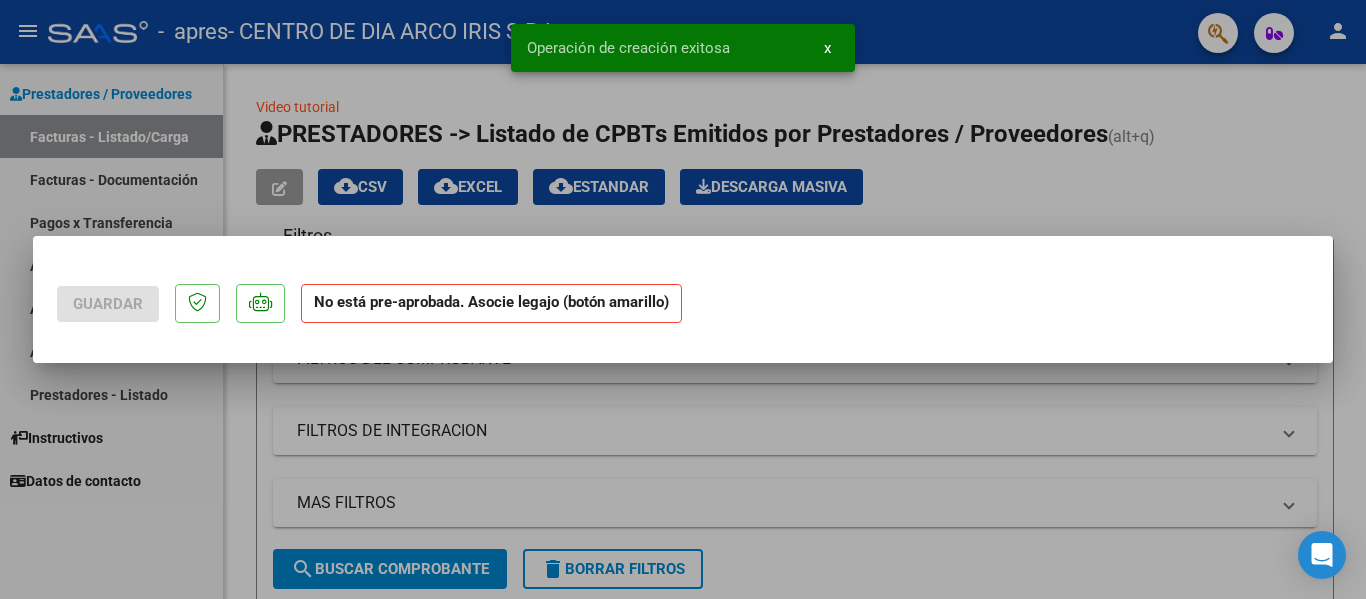 scroll, scrollTop: 0, scrollLeft: 0, axis: both 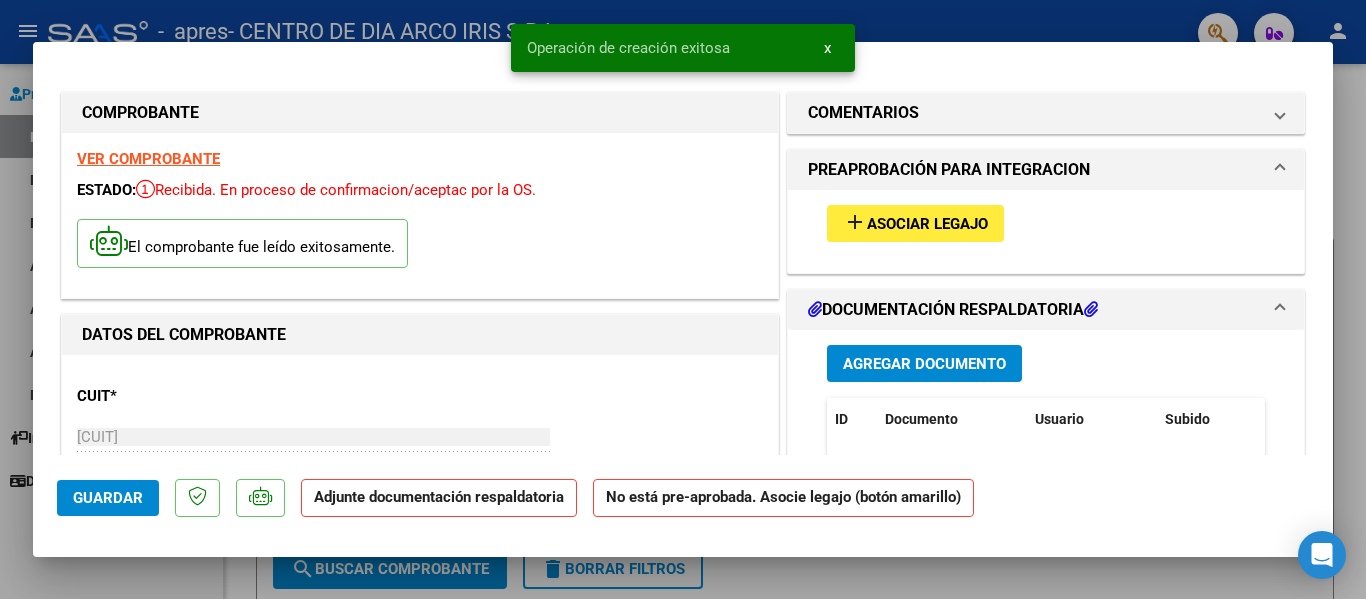 click on "add Asociar Legajo" at bounding box center (915, 223) 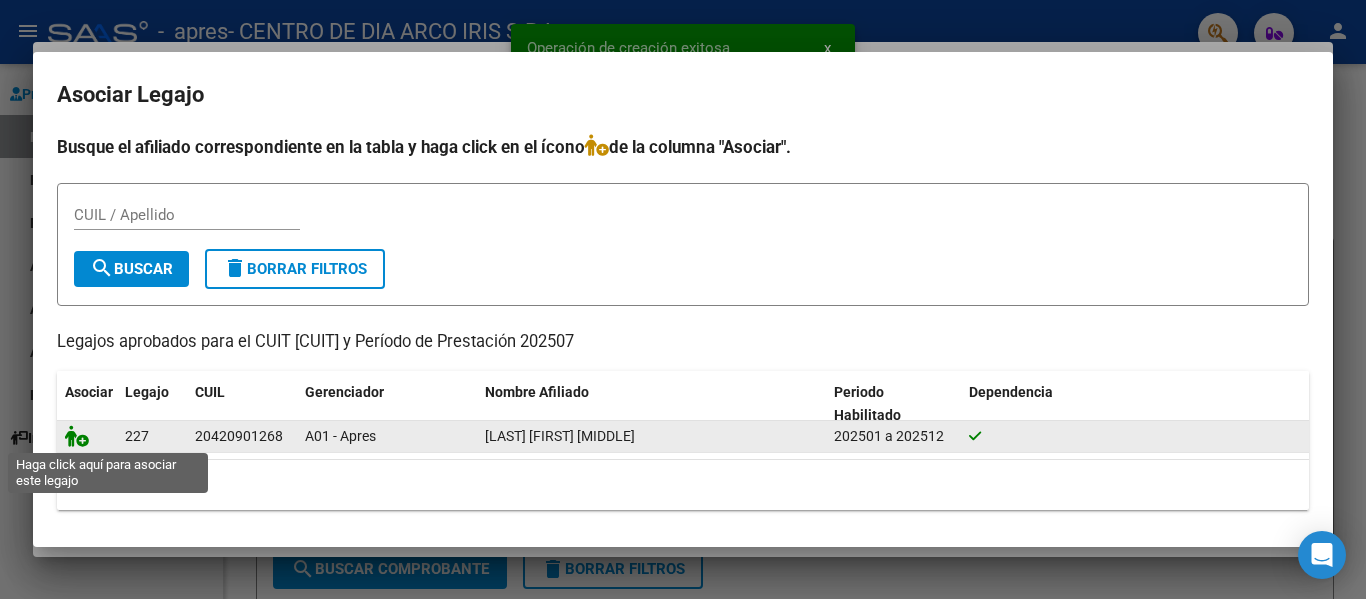 click 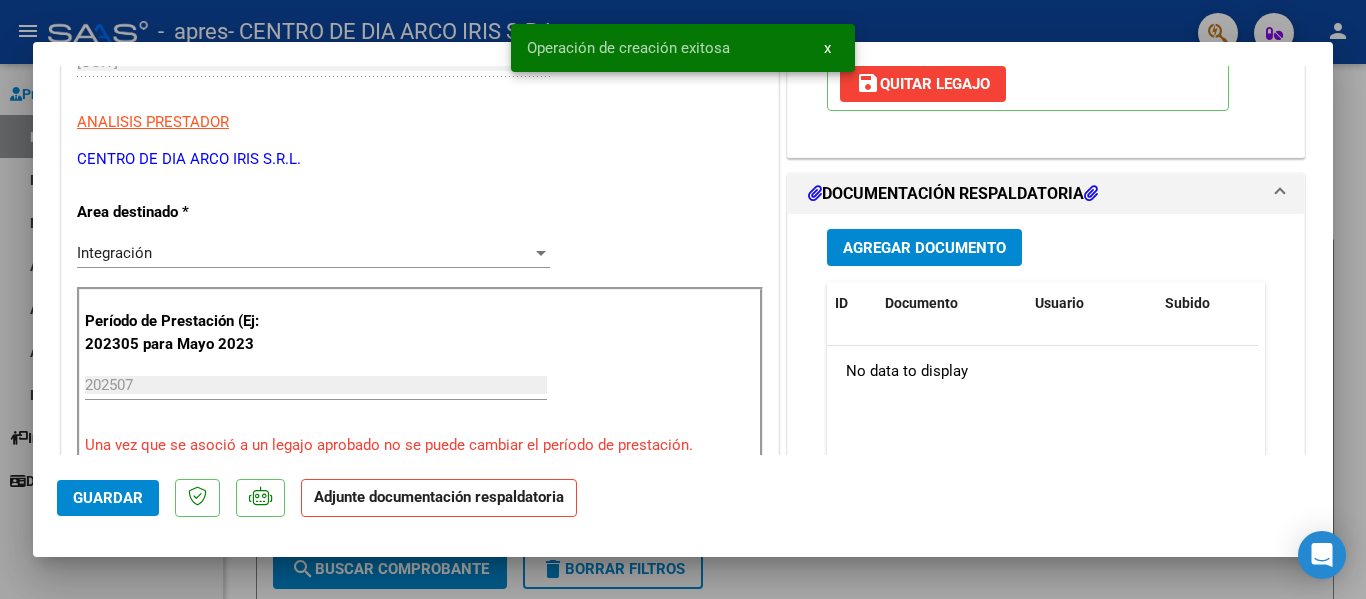 scroll, scrollTop: 400, scrollLeft: 0, axis: vertical 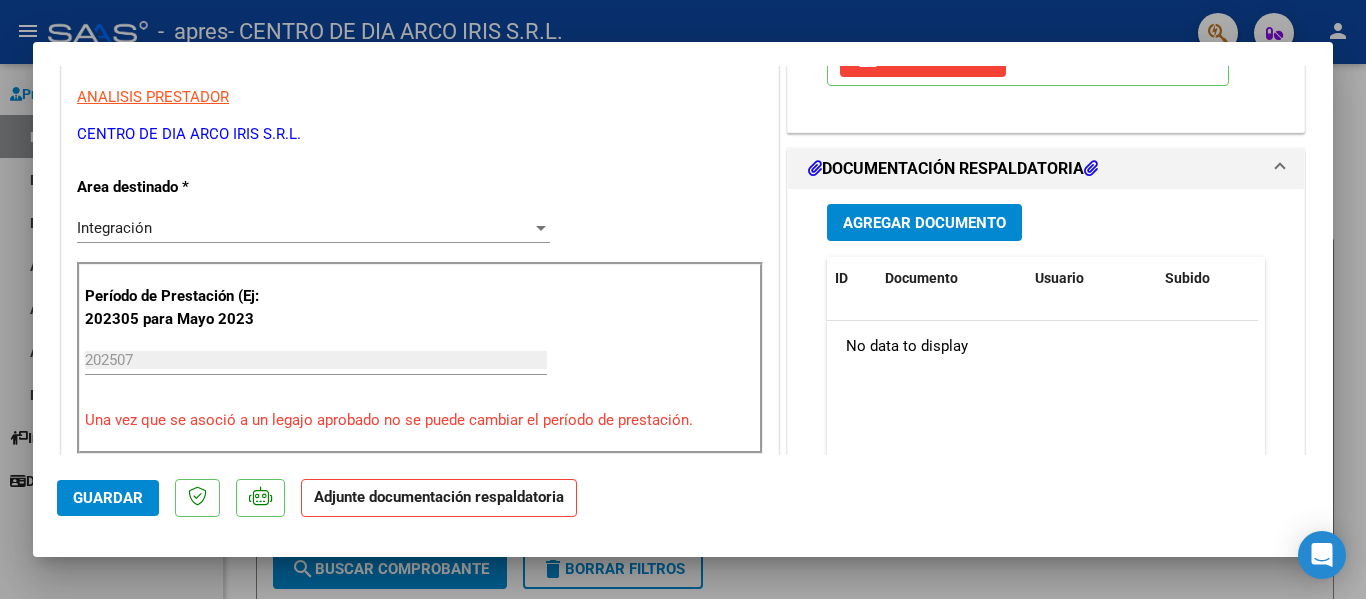 click on "Agregar Documento" at bounding box center (924, 222) 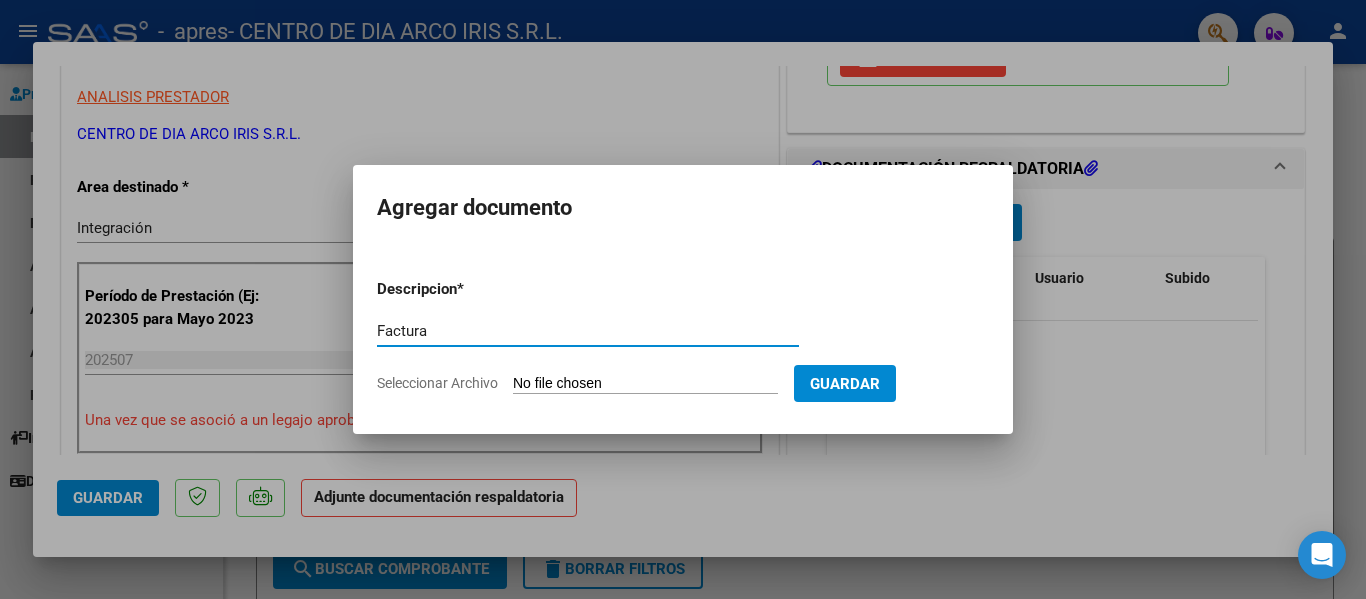 type on "Factura" 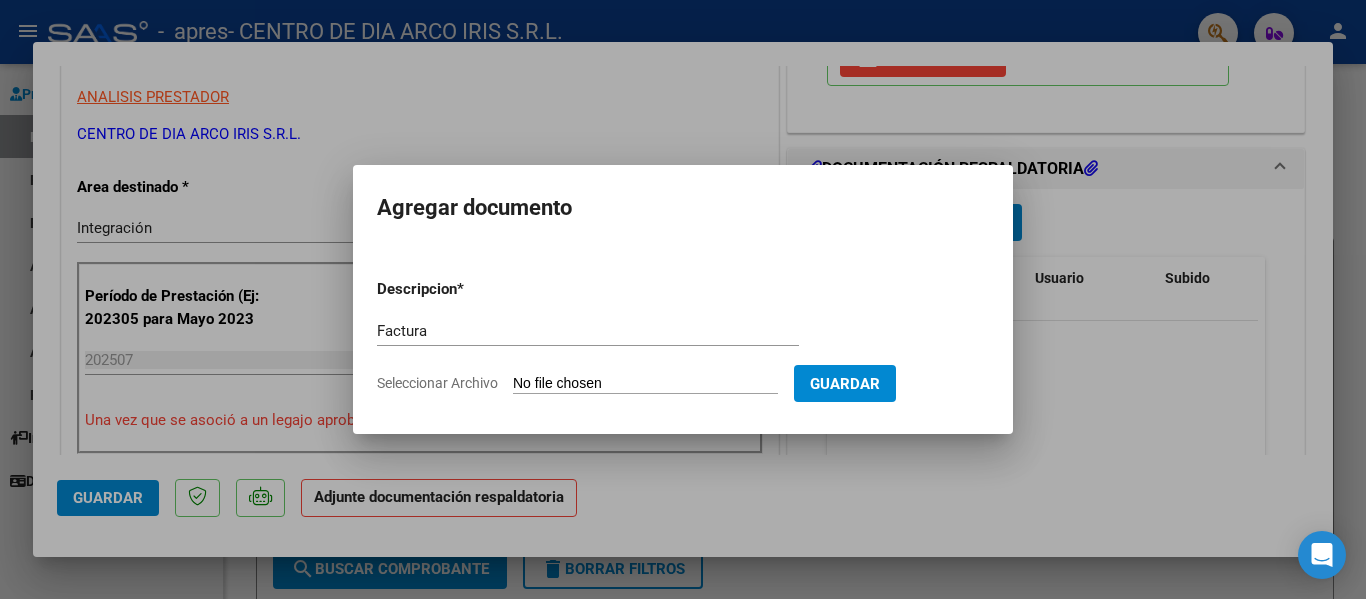 click on "Descripcion  *   Factura Escriba aquí una descripcion  Seleccionar Archivo Guardar" at bounding box center (683, 336) 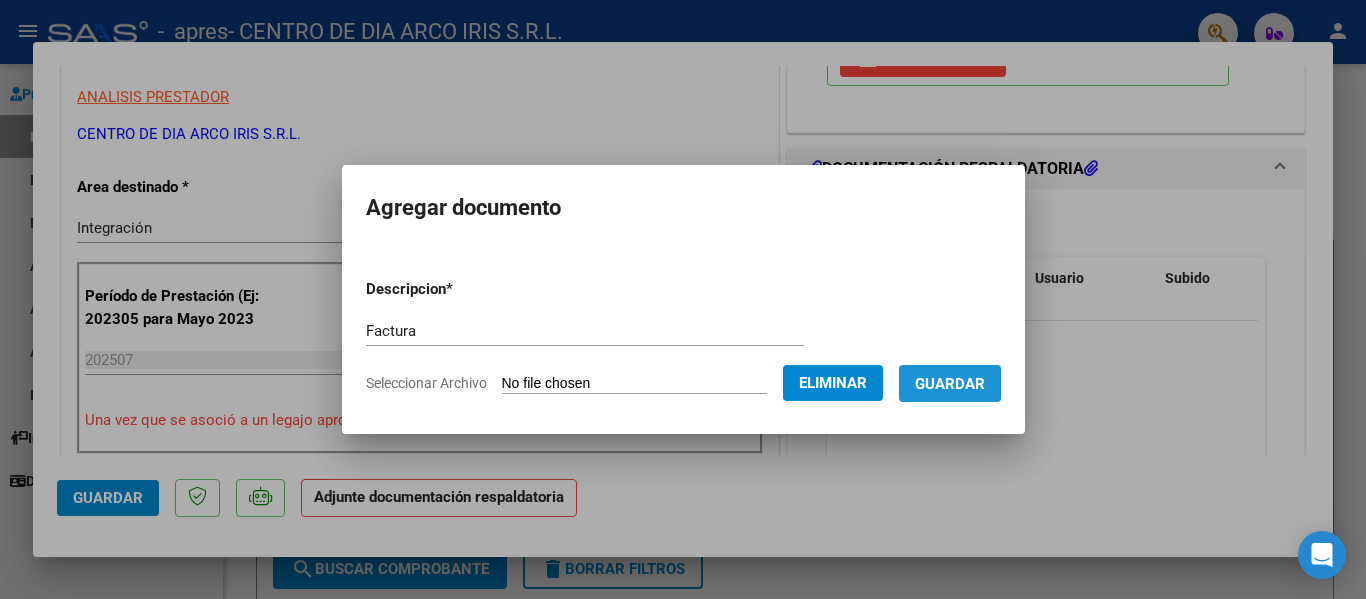 click on "Guardar" at bounding box center [950, 383] 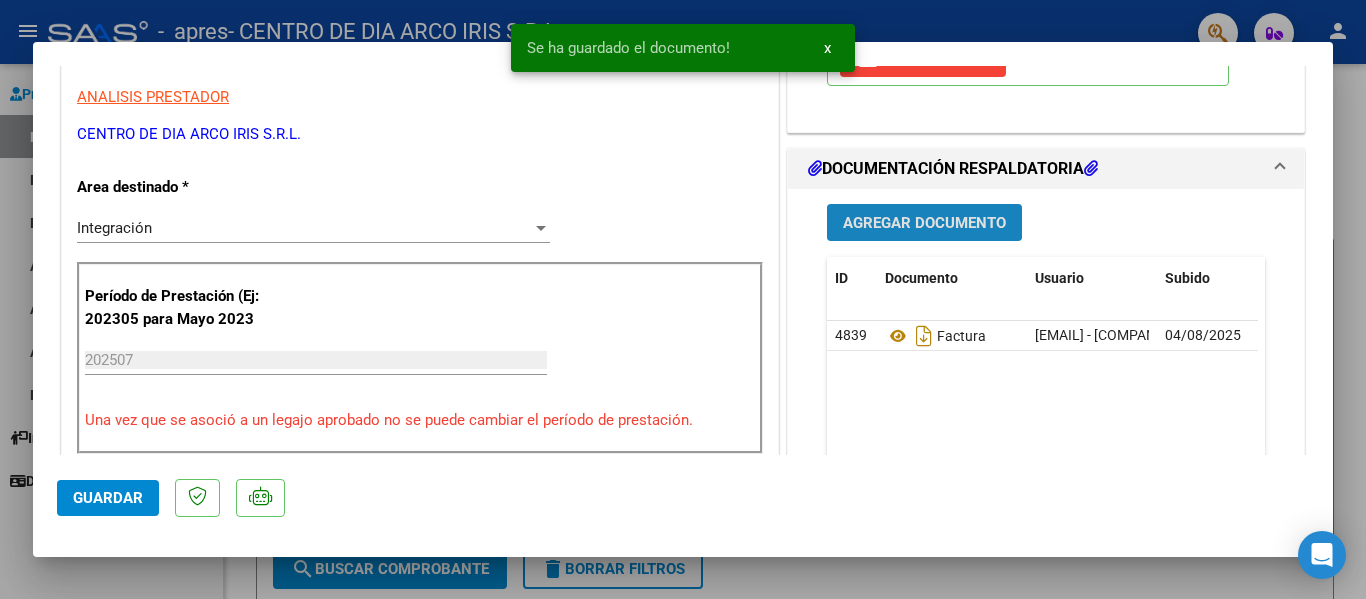 click on "Agregar Documento" at bounding box center (924, 222) 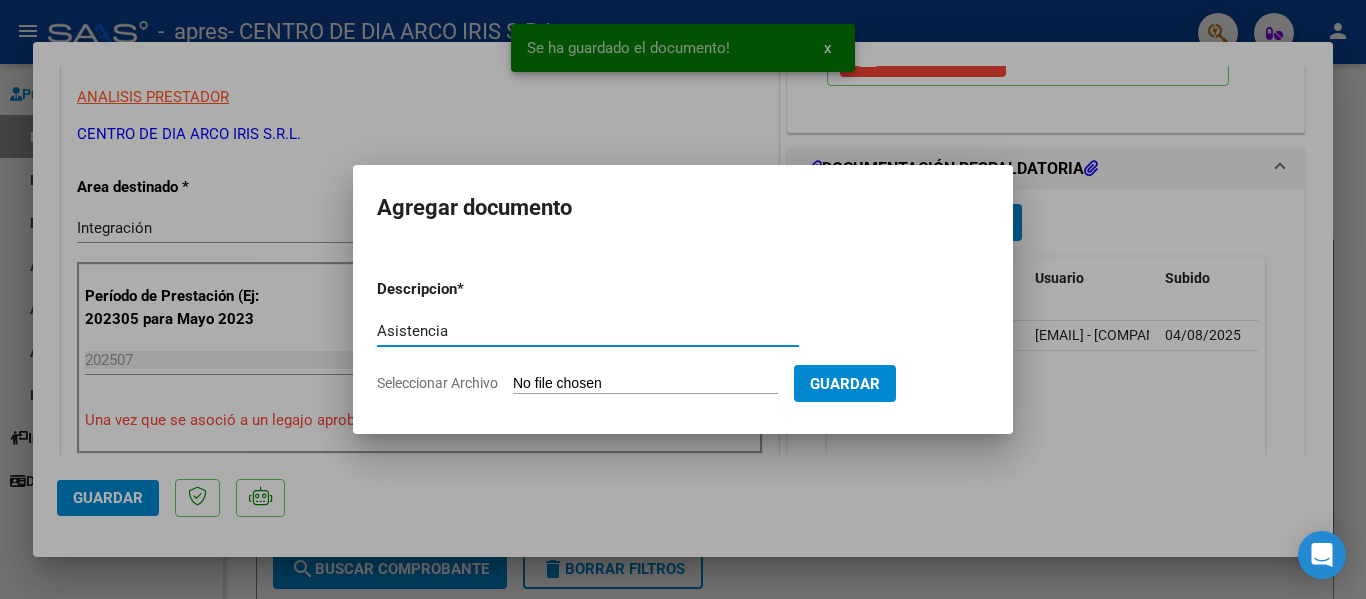 type on "Asistencia" 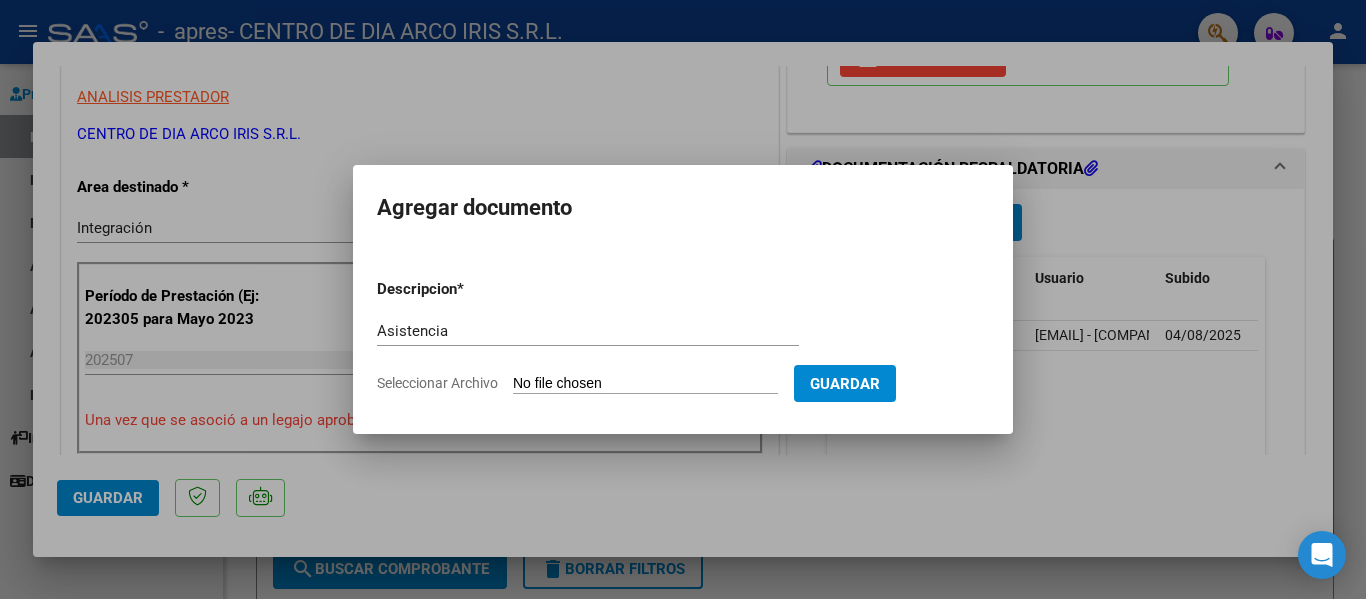 type on "C:\fakepath\Silva Facundo asistencia julio.pdf" 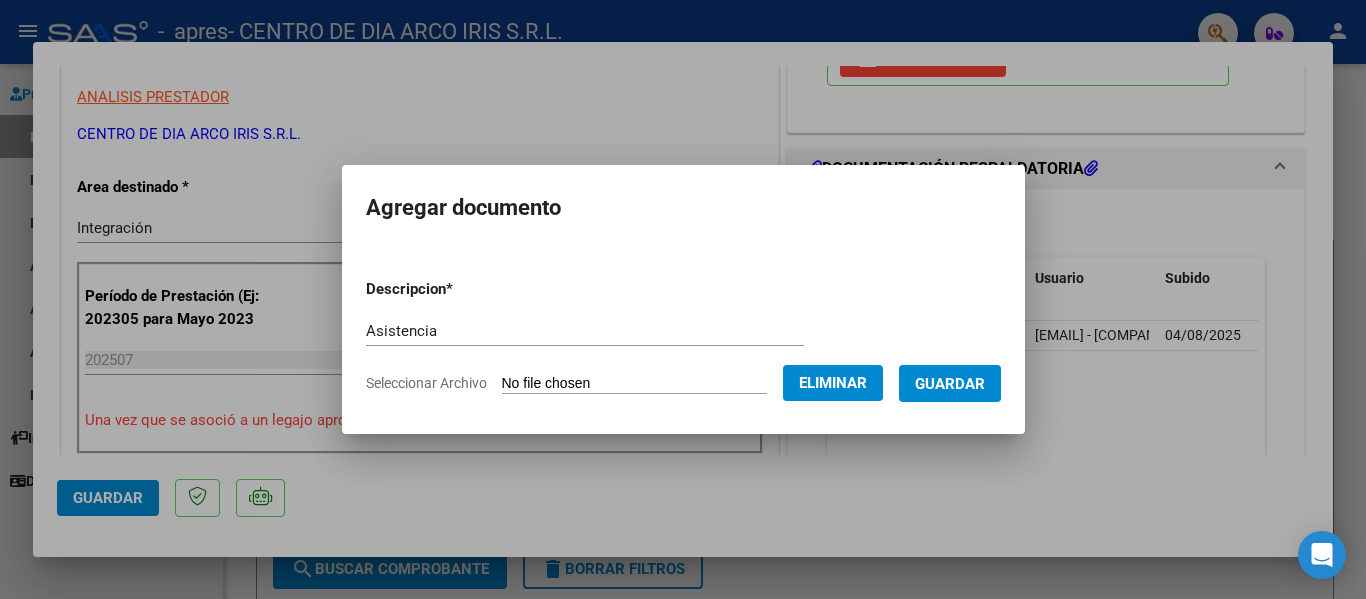 click on "Guardar" at bounding box center [950, 383] 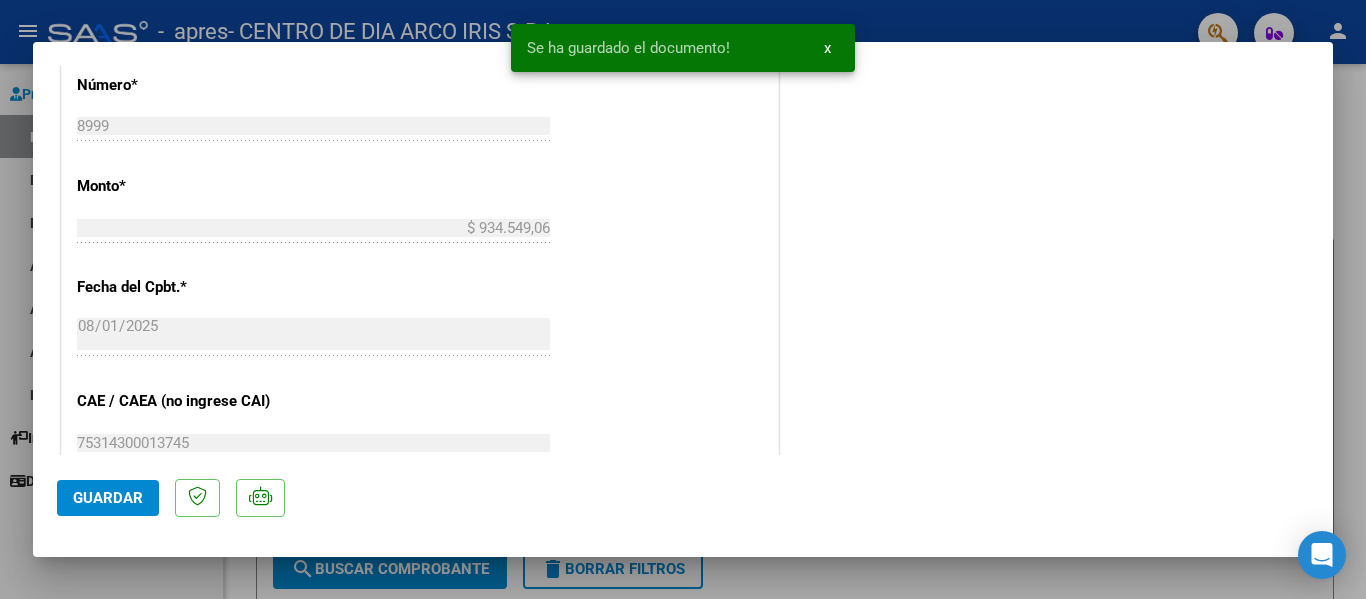 scroll, scrollTop: 1000, scrollLeft: 0, axis: vertical 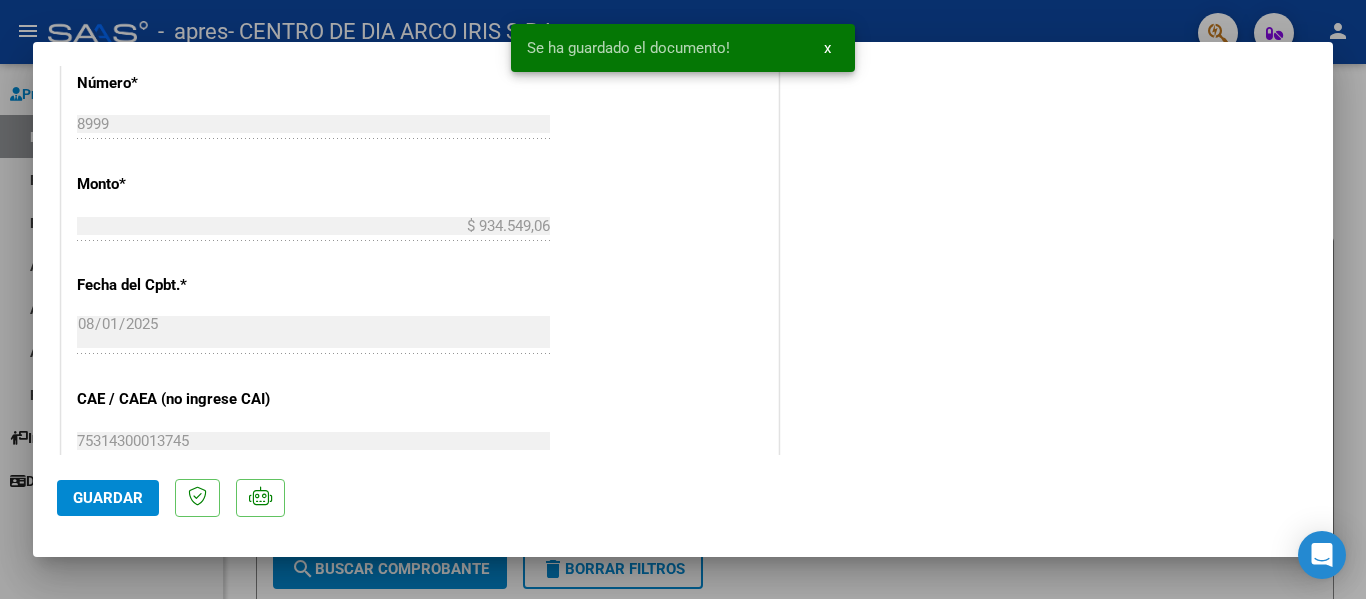 click on "Guardar" 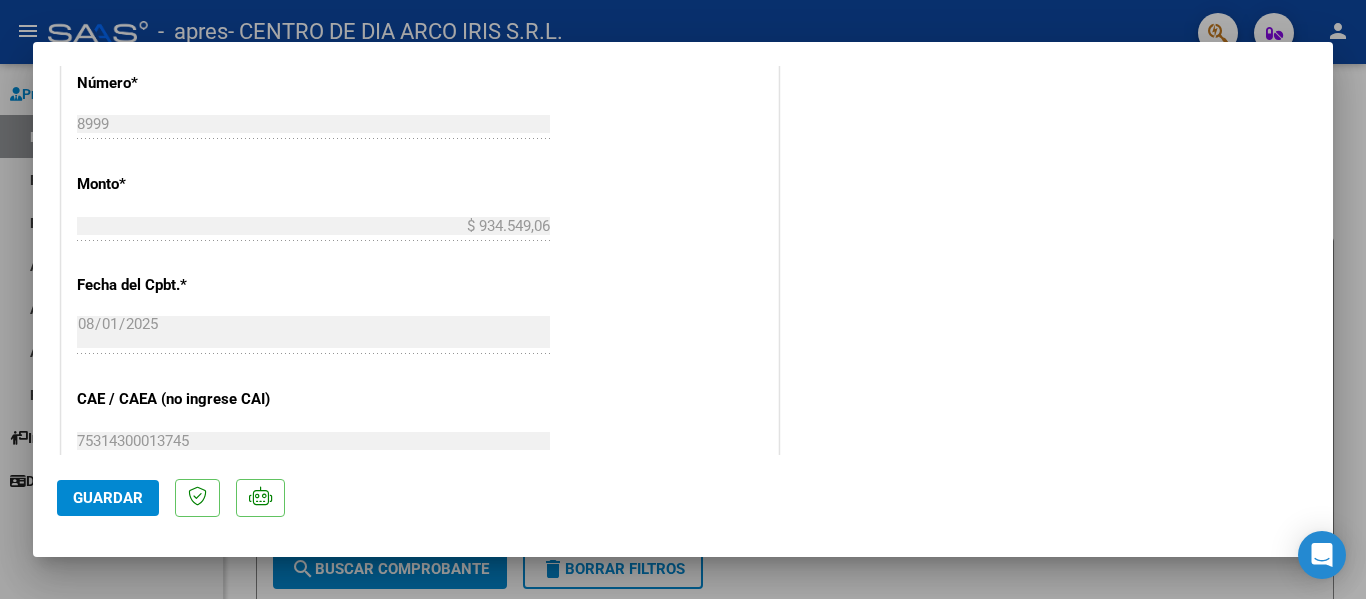 click on "COMPROBANTE VER COMPROBANTE       ESTADO:   Recibida. En proceso de confirmacion/aceptac por la OS.     El comprobante fue leído exitosamente.  DATOS DEL COMPROBANTE CUIT  *   30-71155437-4 Ingresar CUIT  ANALISIS PRESTADOR  CENTRO DE DIA ARCO IRIS S.R.L.  ARCA Padrón  Area destinado * Integración Seleccionar Area Período de Prestación (Ej: 202305 para Mayo 2023    202507 Ingrese el Período de Prestación como indica el ejemplo   Una vez que se asoció a un legajo aprobado no se puede cambiar el período de prestación.   Comprobante Tipo * Factura C Seleccionar Tipo Punto de Venta  *   5 Ingresar el Nro.  Número  *   8999 Ingresar el Nro.  Monto  *   $ 934.549,06 Ingresar el monto  Fecha del Cpbt.  *   2025-08-01 Ingresar la fecha  CAE / CAEA (no ingrese CAI)    75314300013745 Ingresar el CAE o CAEA (no ingrese CAI)  Fecha de Vencimiento    Ingresar la fecha  Ref. Externa    Ingresar la ref.  N° Liquidación    Ingresar el N° Liquidación  COMENTARIOS Comentarios del Prestador / Gerenciador:   SI" at bounding box center [683, 300] 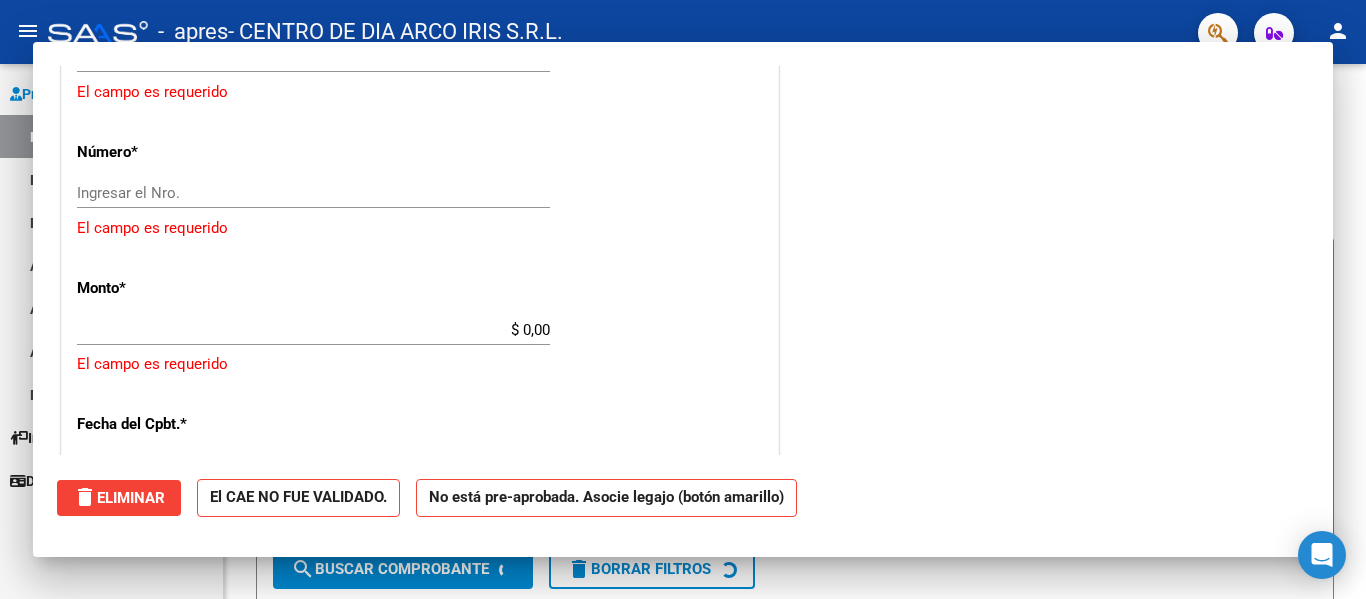 scroll, scrollTop: 0, scrollLeft: 0, axis: both 